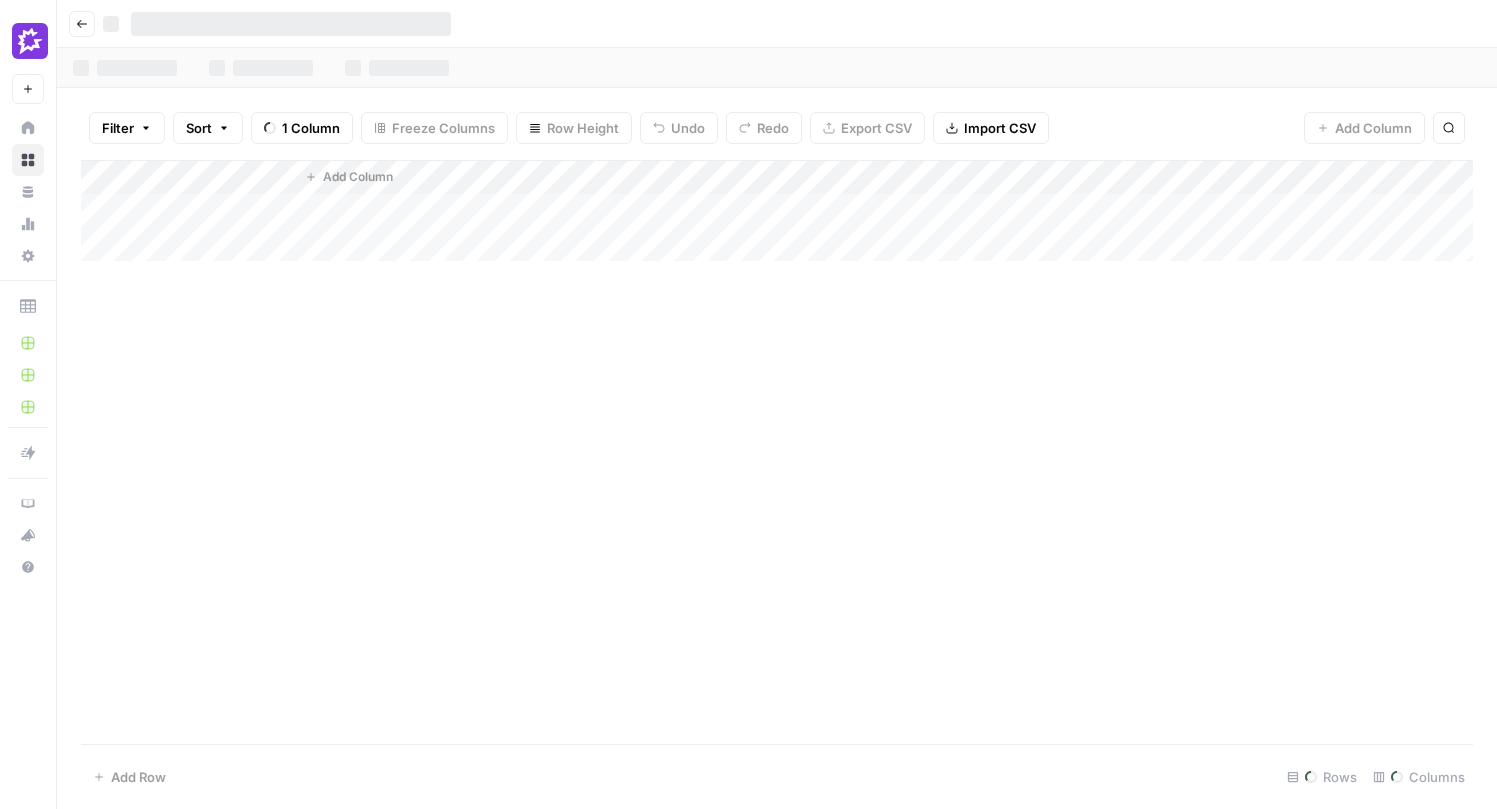 scroll, scrollTop: 0, scrollLeft: 0, axis: both 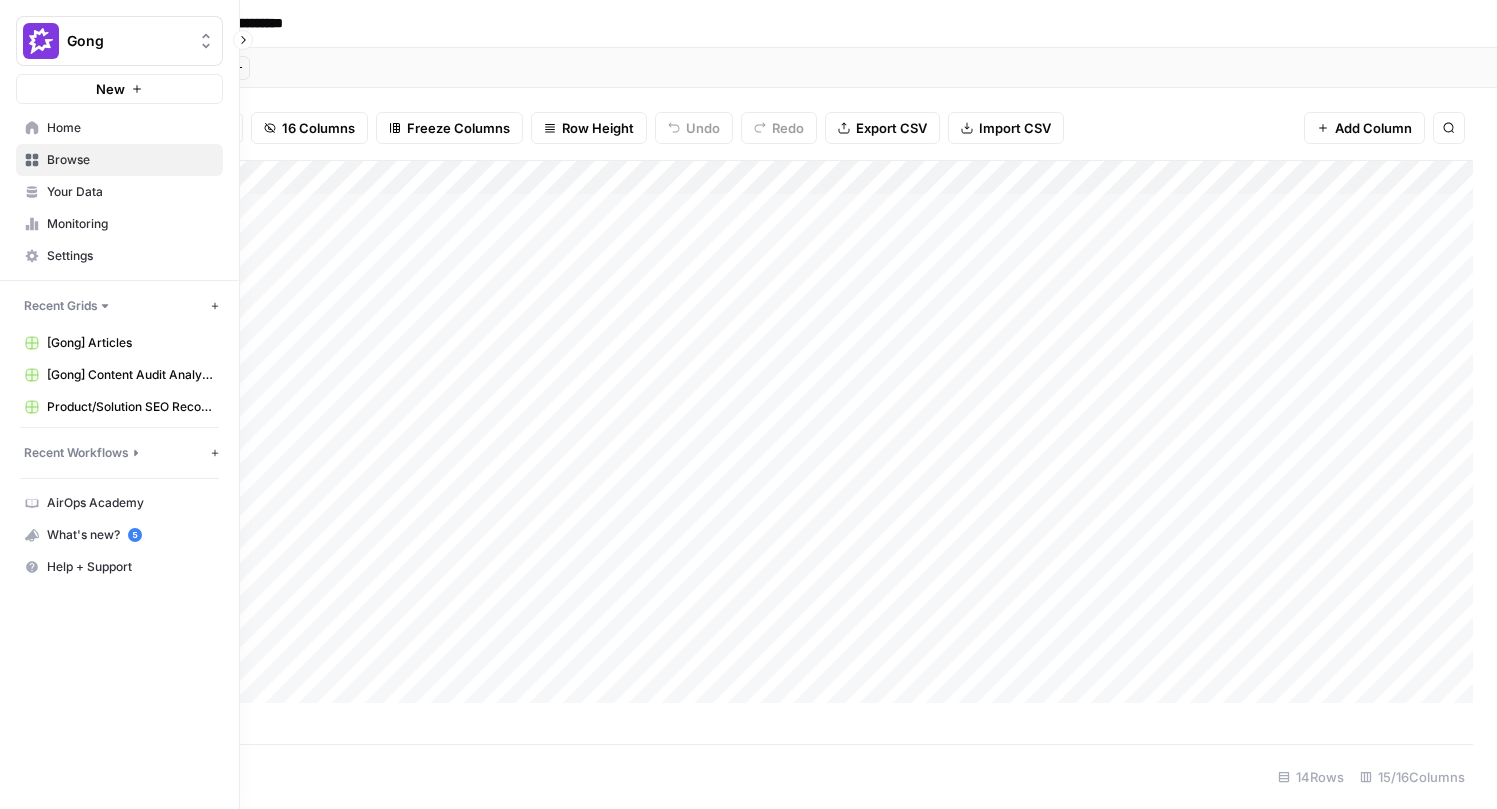 click on "Browse" at bounding box center (119, 160) 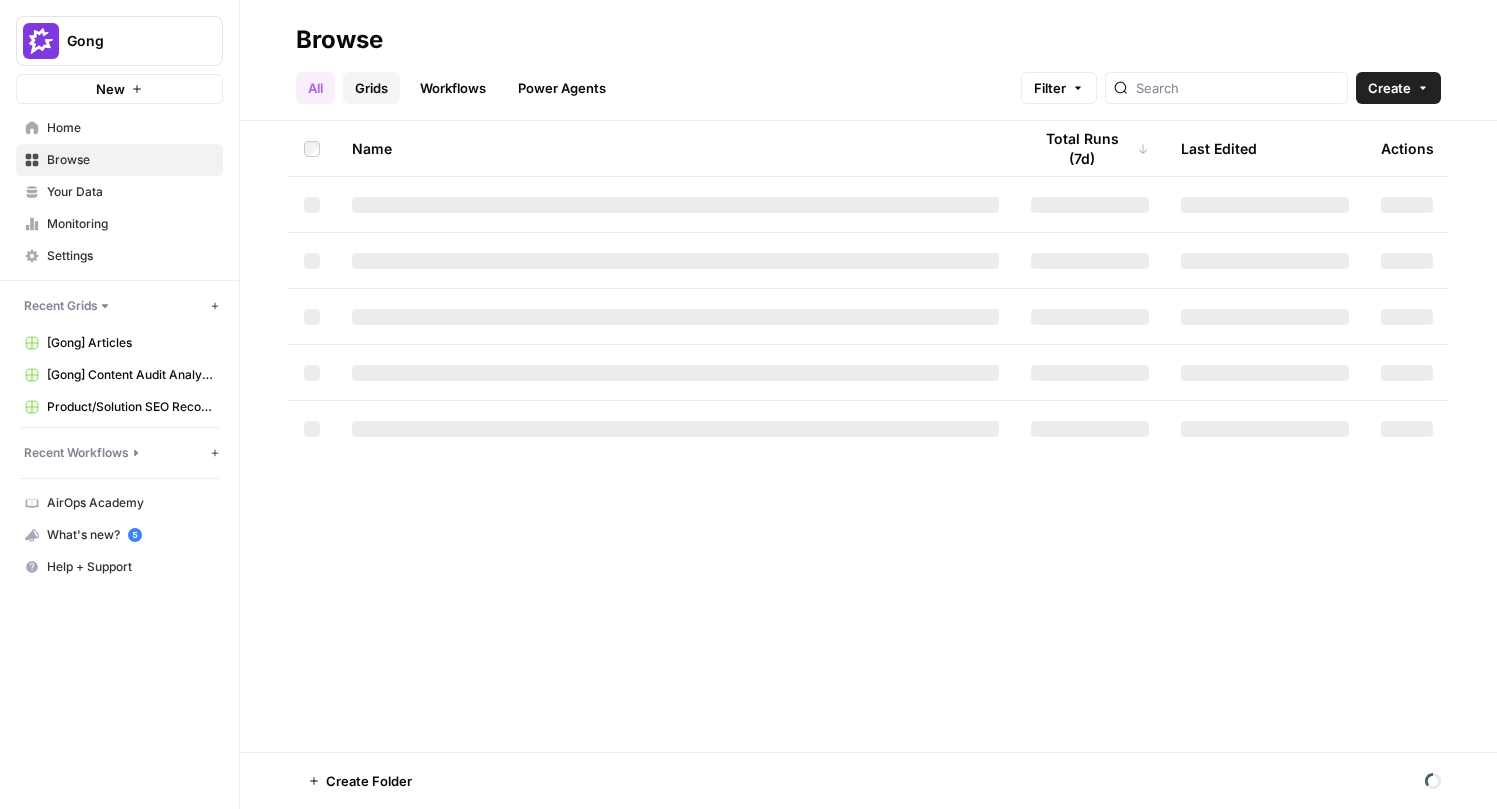 click on "Grids" at bounding box center (371, 88) 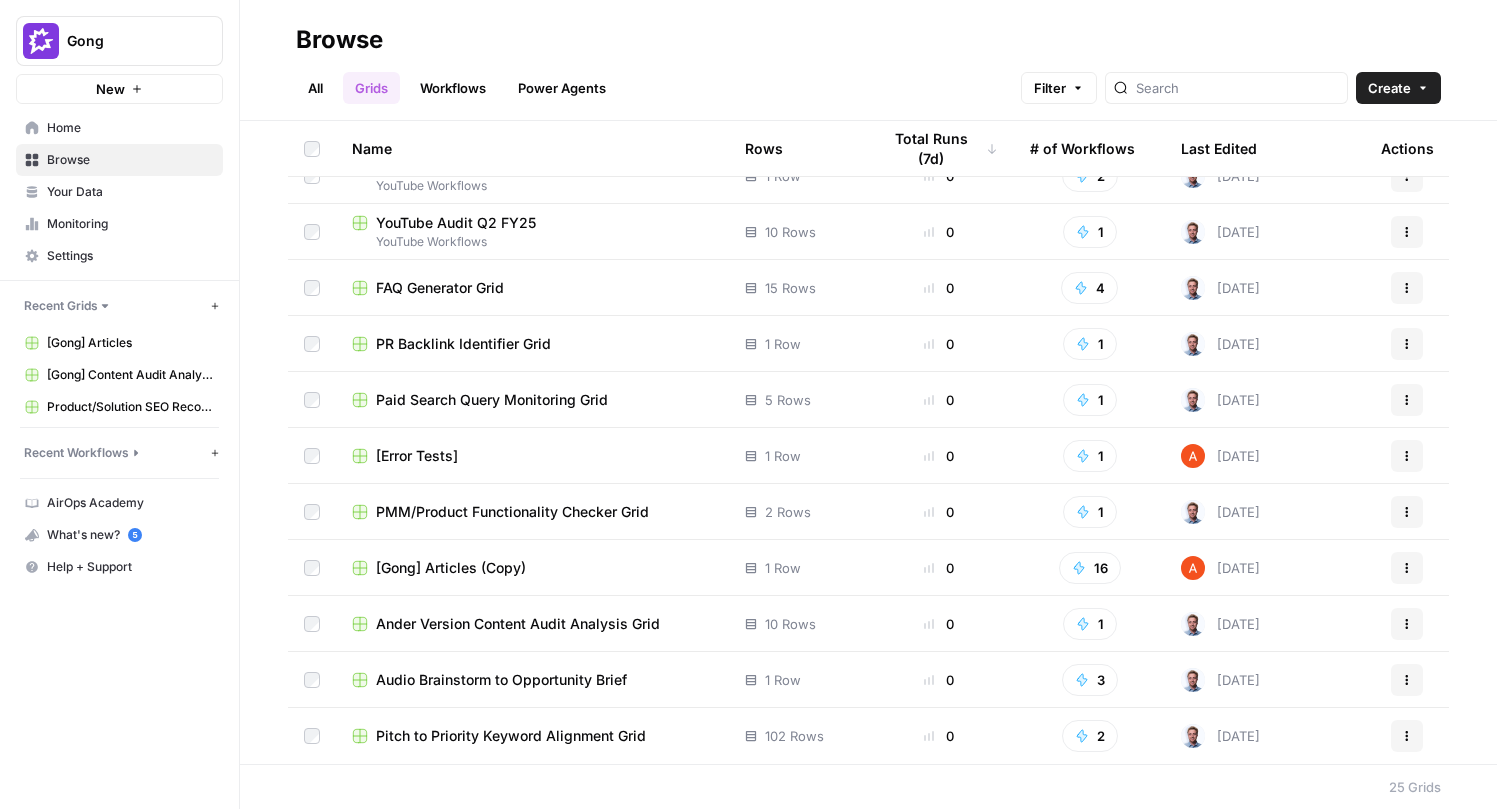 scroll, scrollTop: 811, scrollLeft: 0, axis: vertical 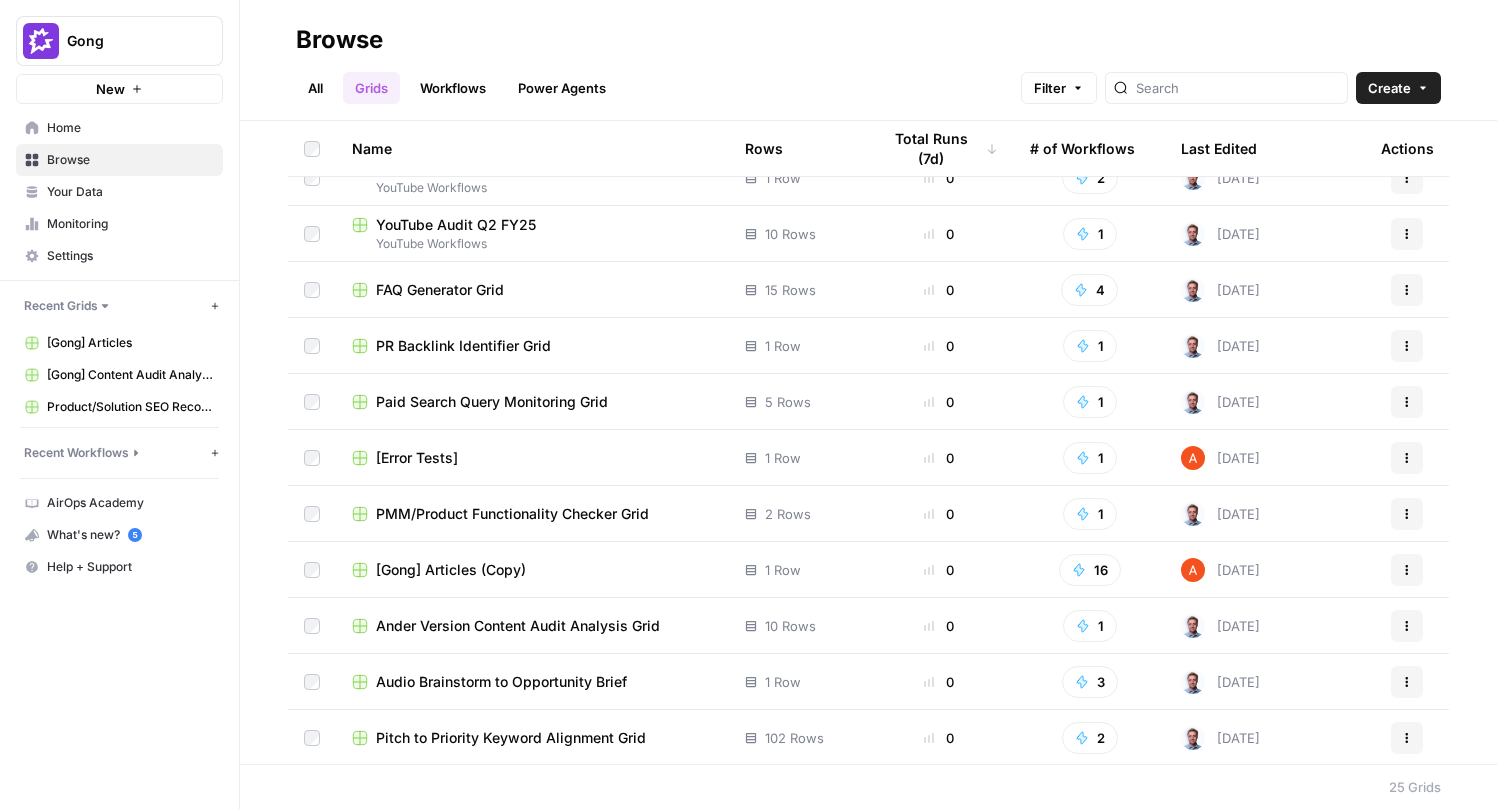 click on "Audio Brainstorm to Opportunity Brief" at bounding box center [501, 682] 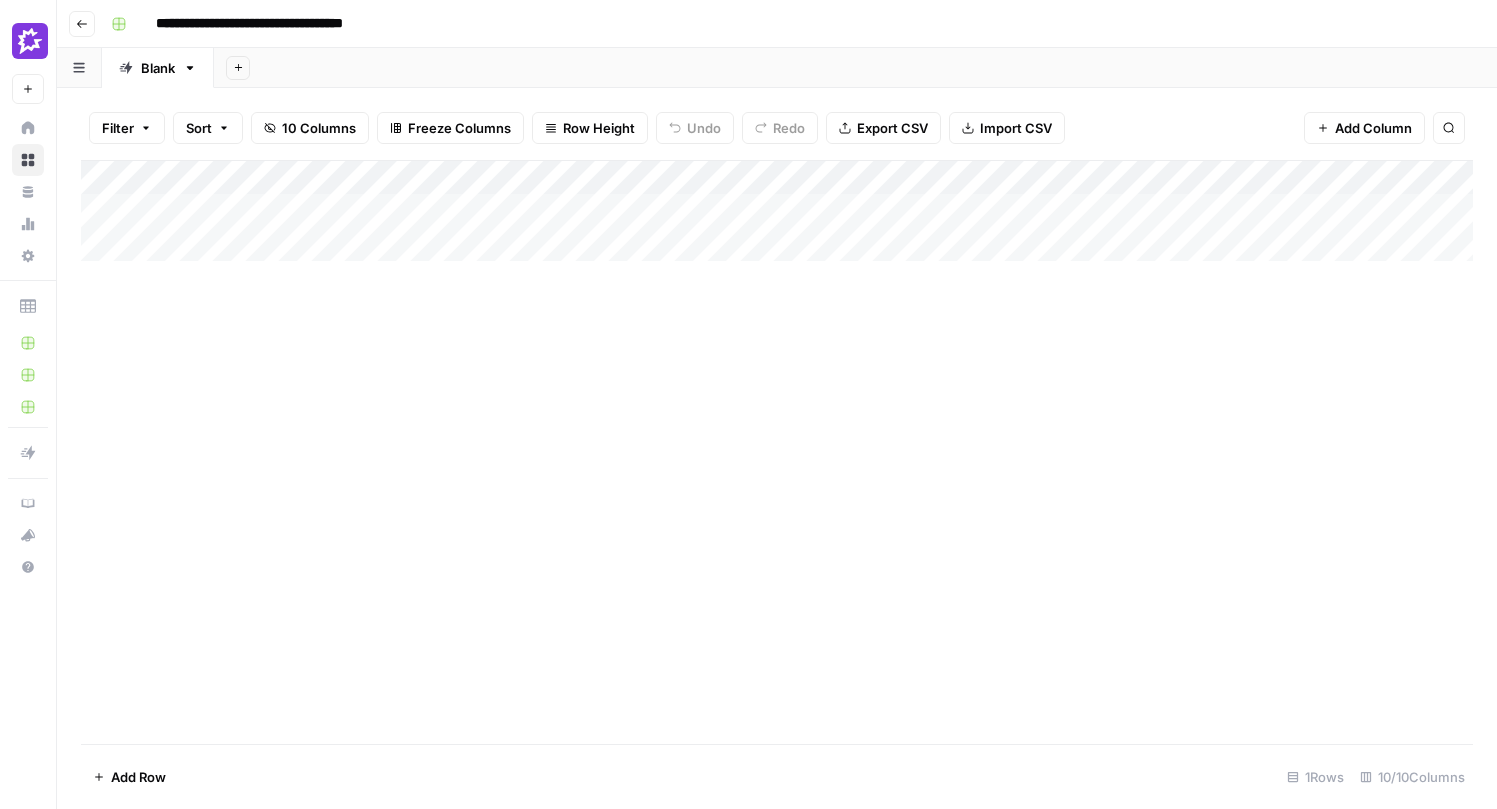 click on "Add Column" at bounding box center (777, 211) 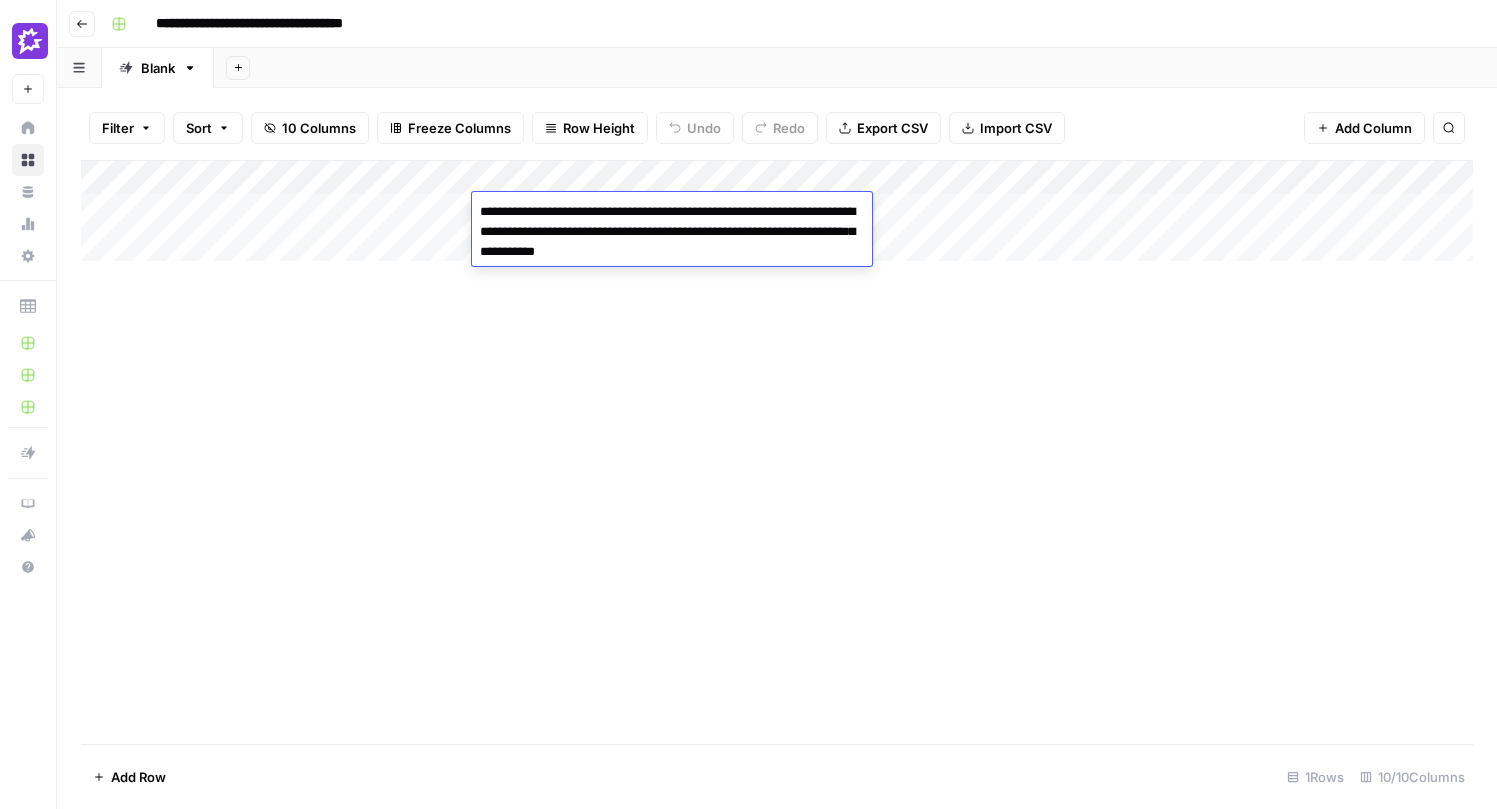 click on "Add Column" at bounding box center [777, 452] 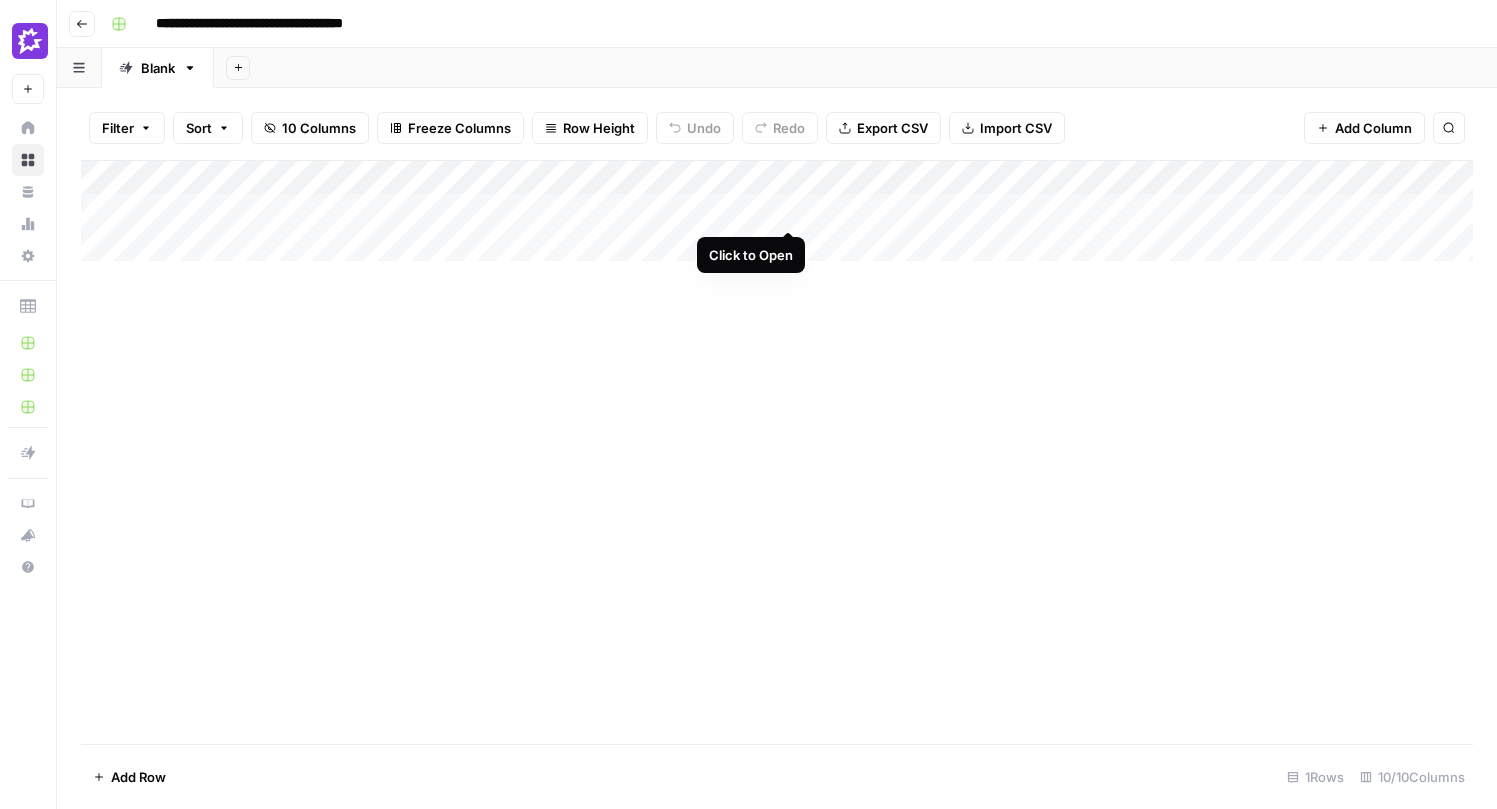 click on "Add Column" at bounding box center [777, 211] 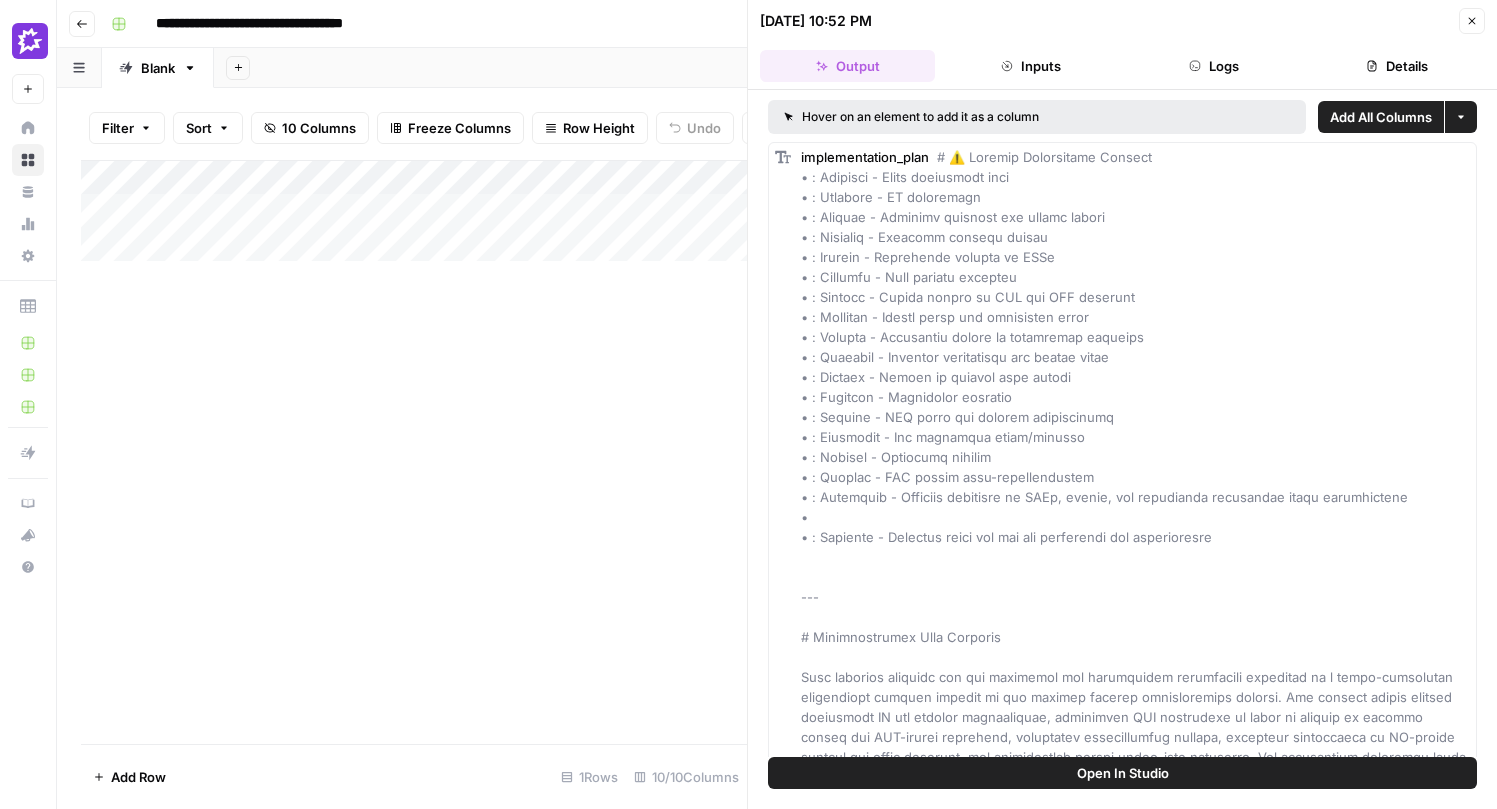 click on "Add Column" at bounding box center [414, 452] 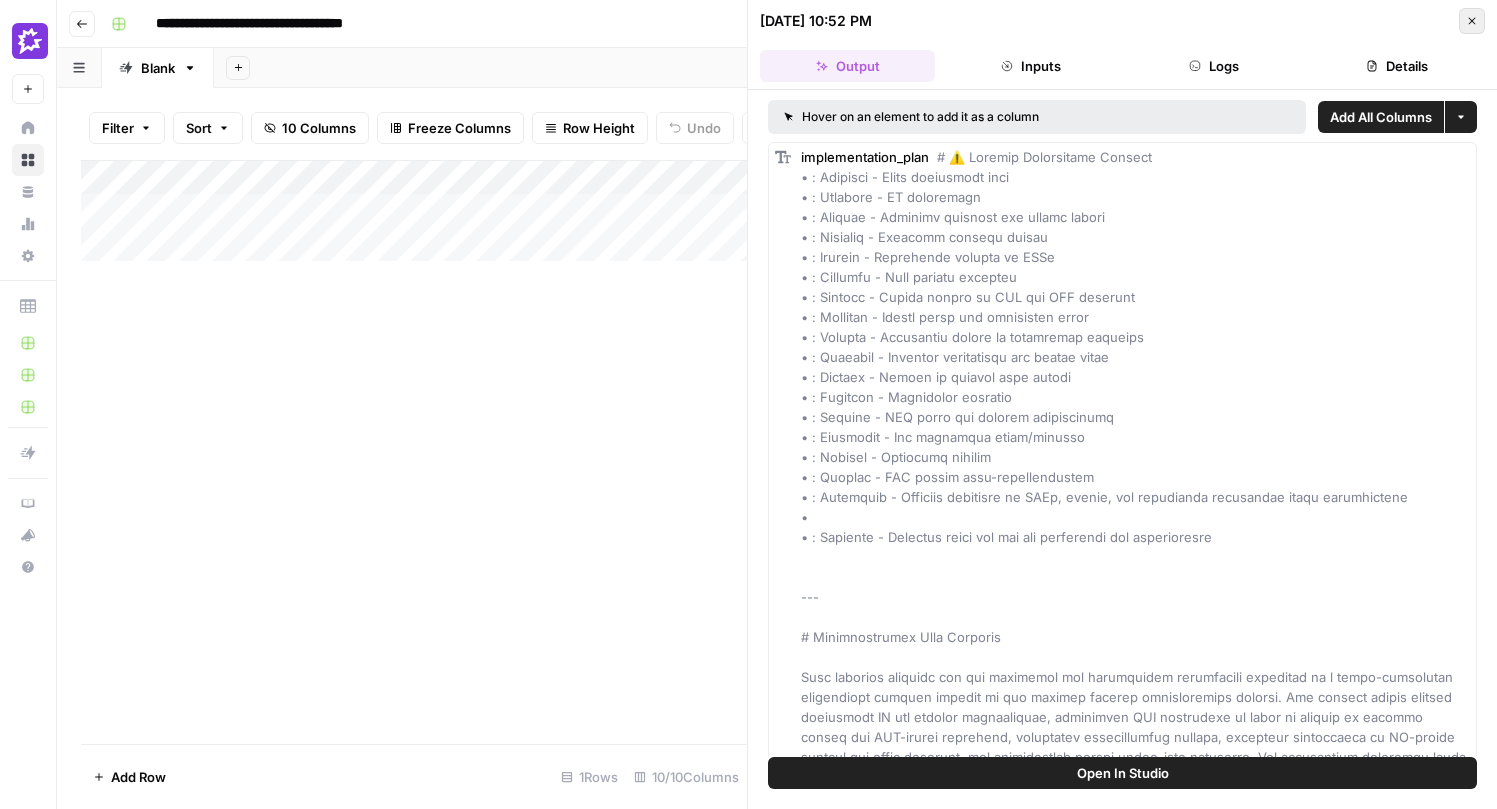 click 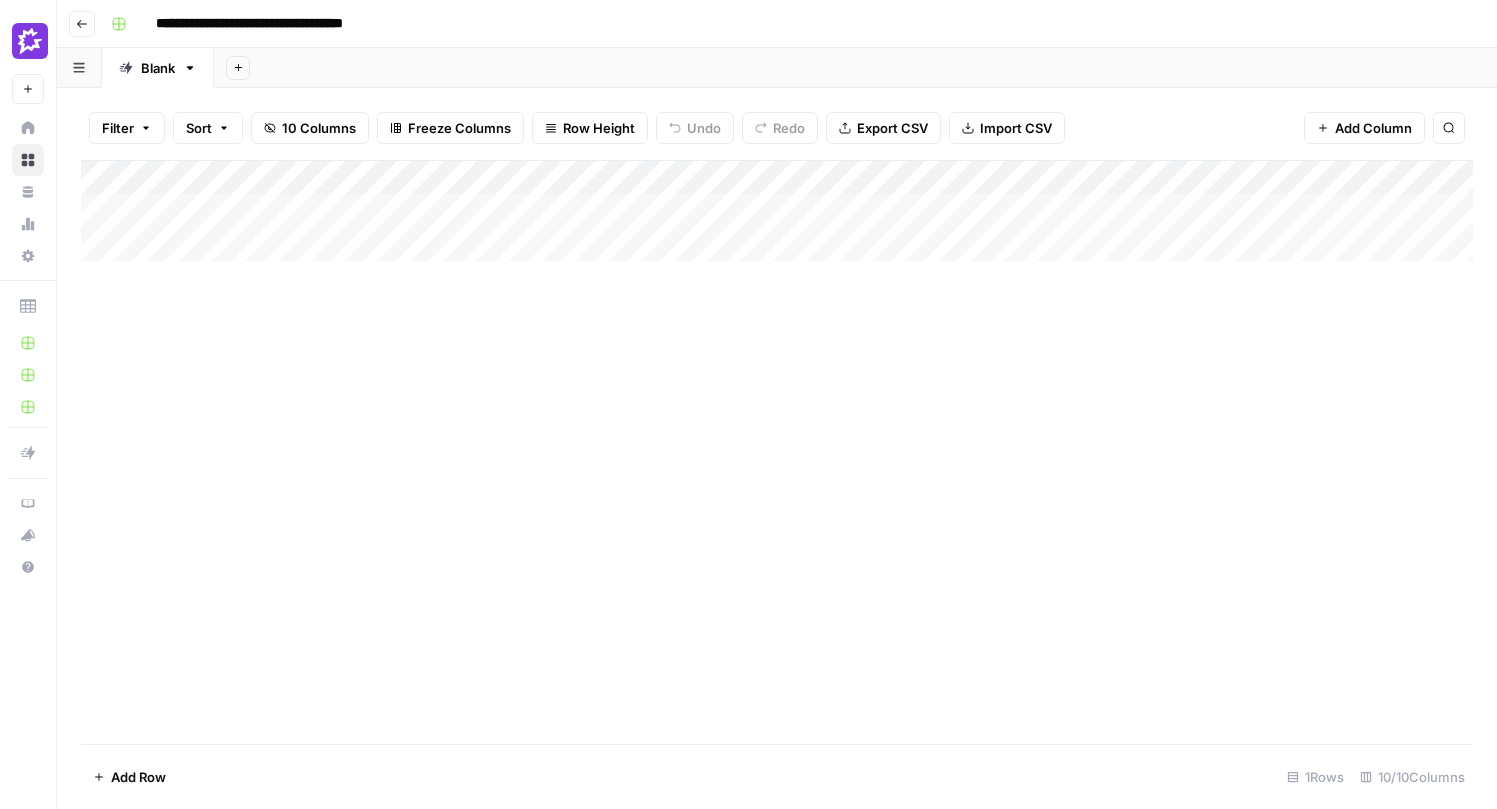 click on "Add Column" at bounding box center [777, 211] 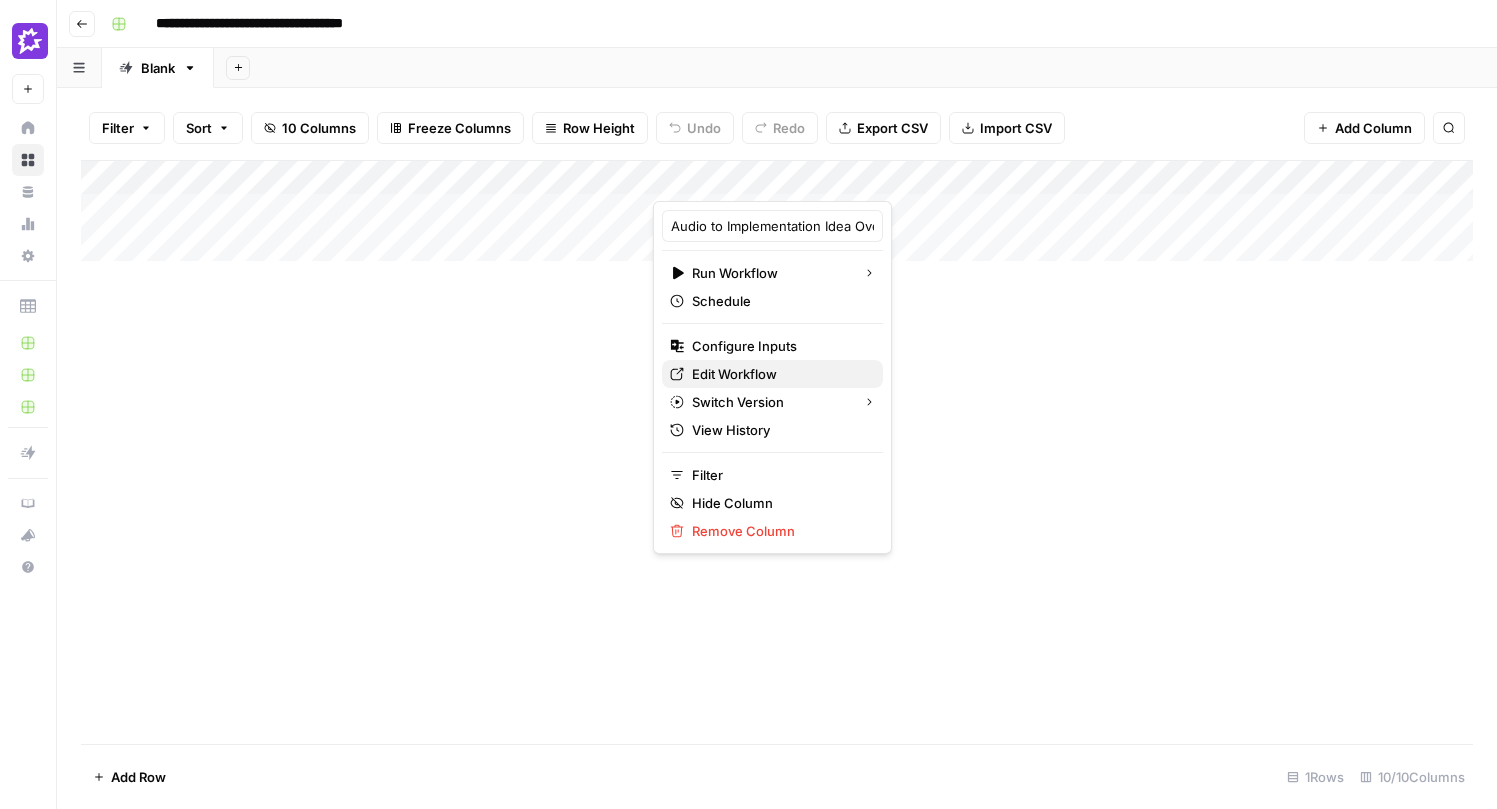 click on "Edit Workflow" at bounding box center (734, 374) 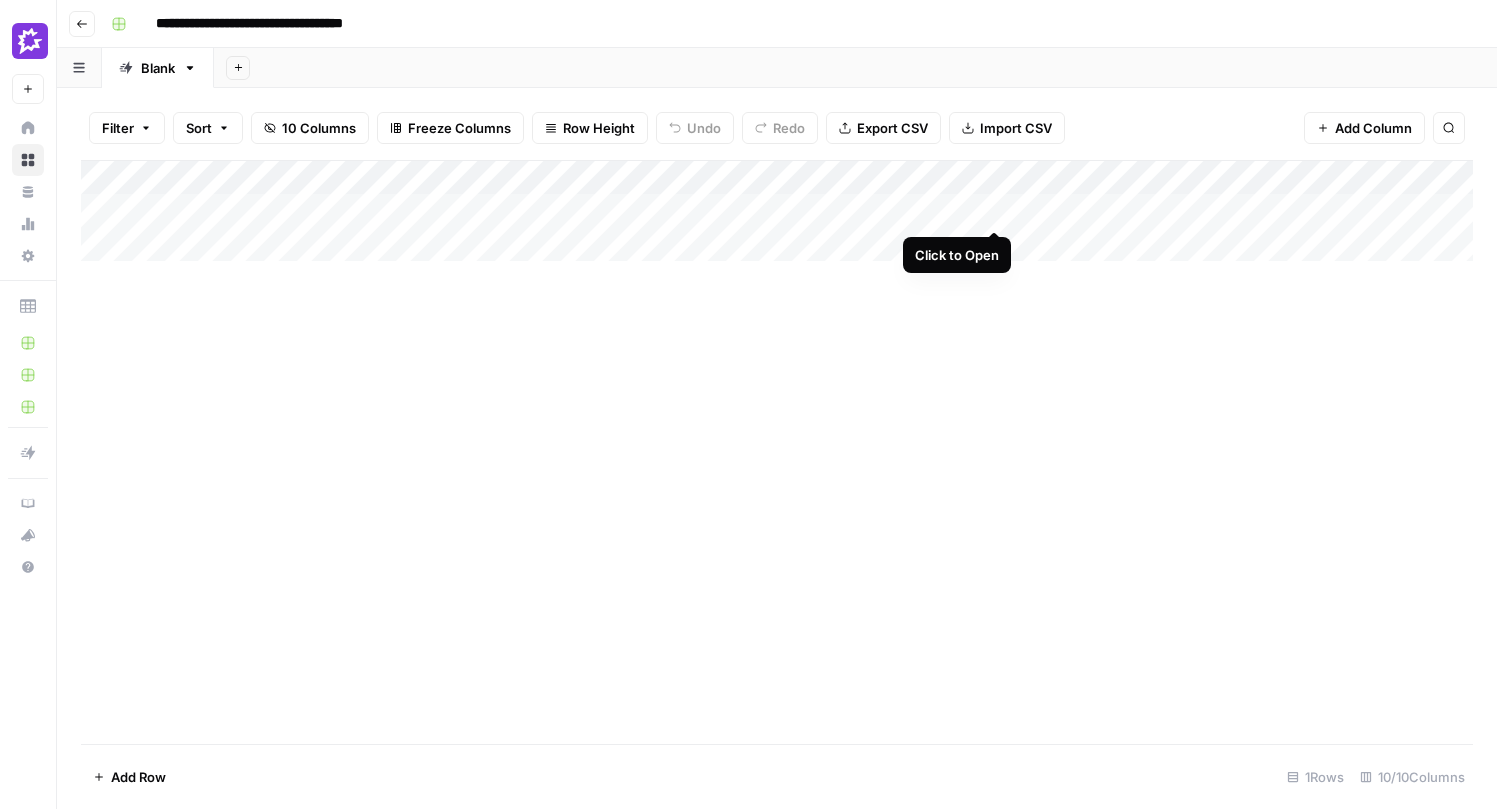 click on "Add Column" at bounding box center (777, 211) 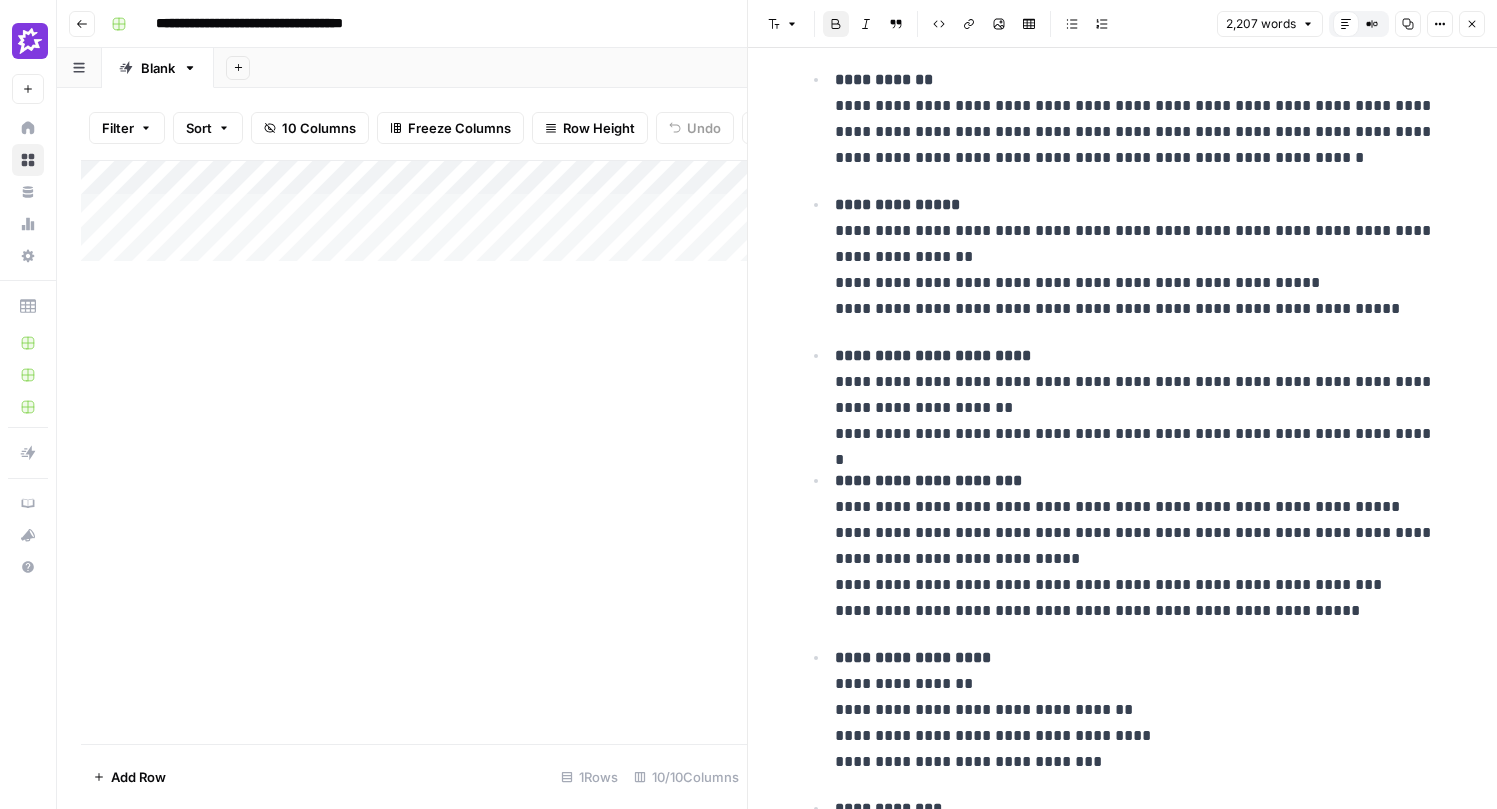 scroll, scrollTop: 2167, scrollLeft: 0, axis: vertical 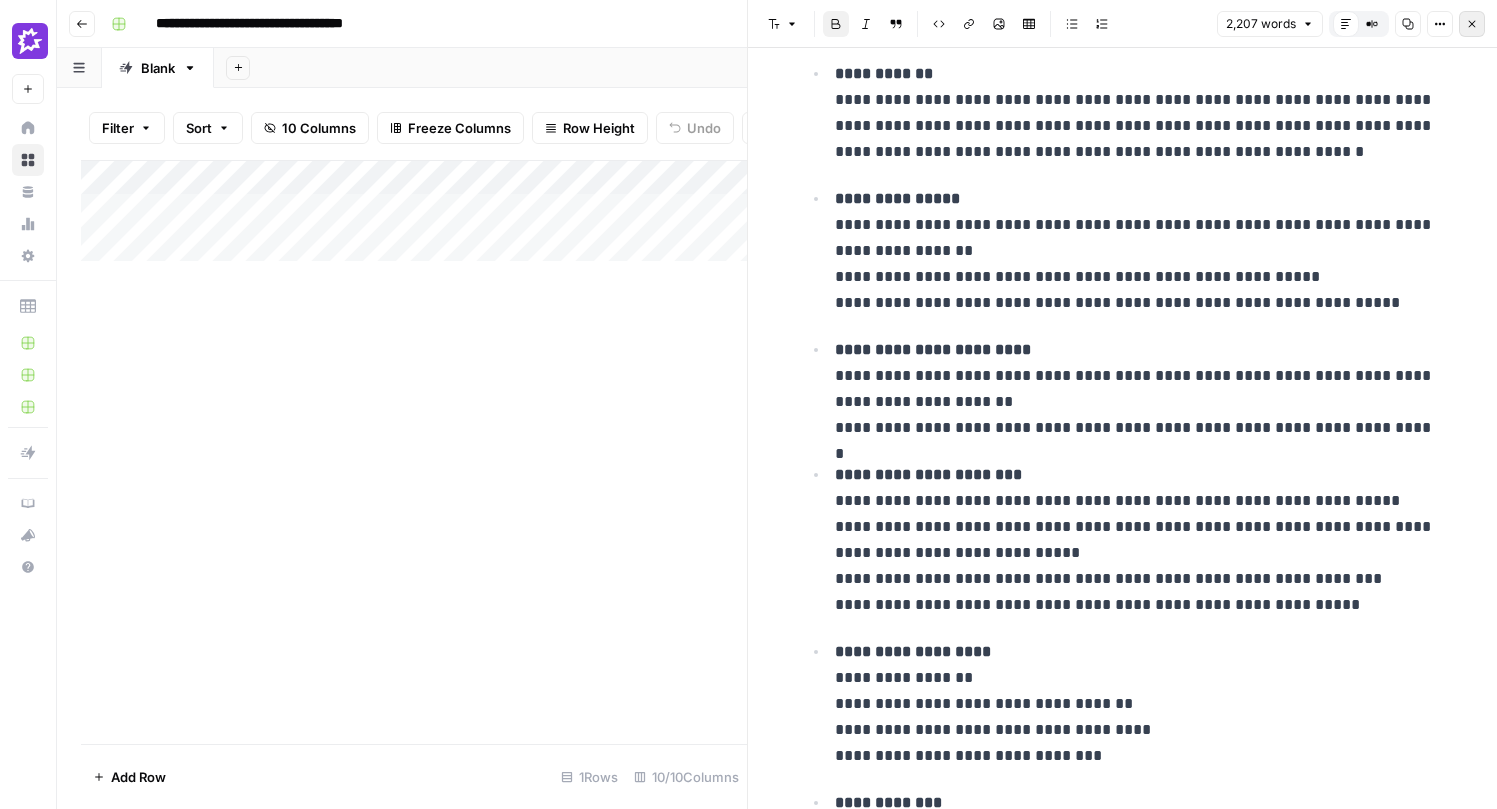 click 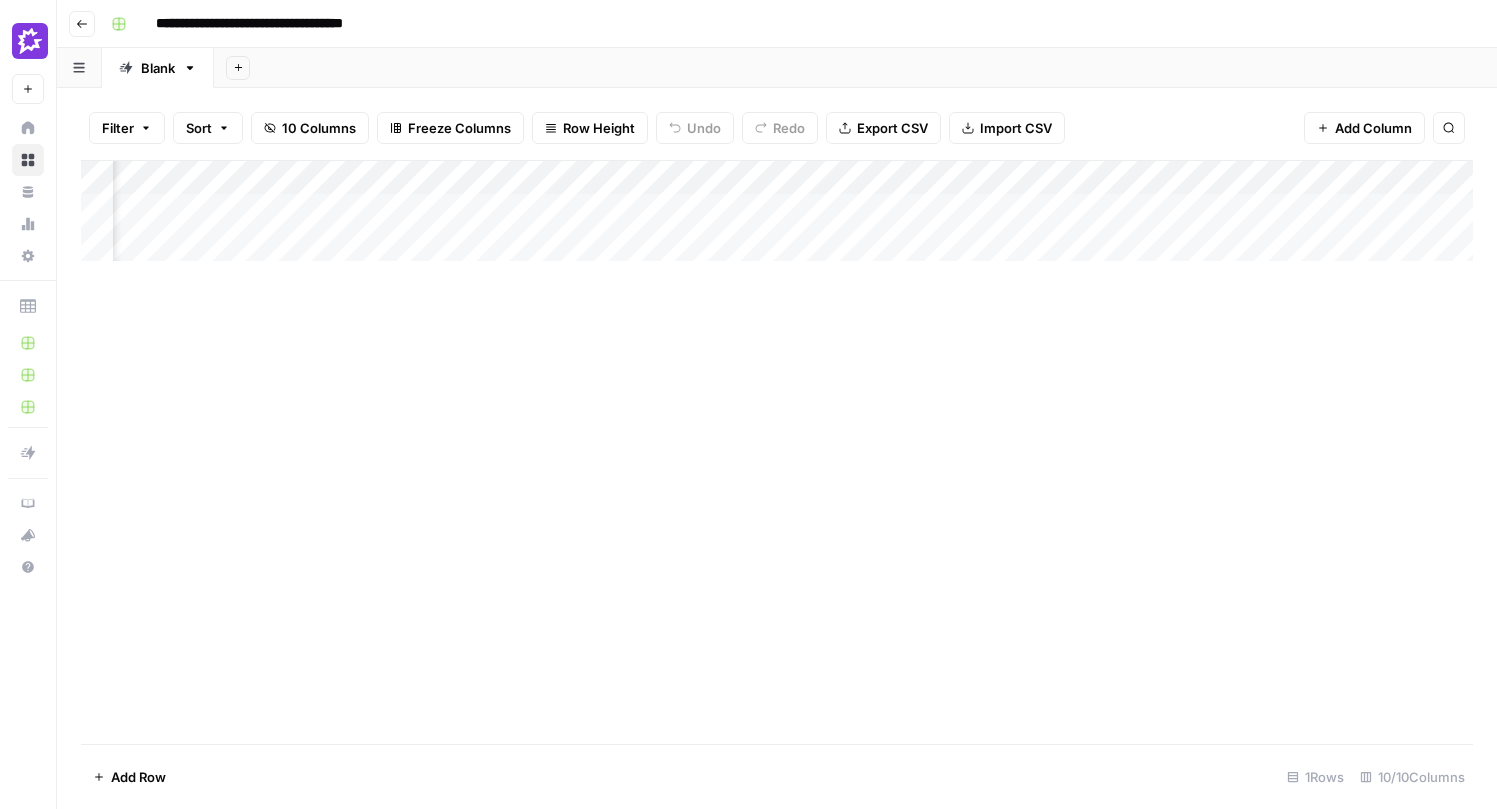 scroll, scrollTop: 0, scrollLeft: 186, axis: horizontal 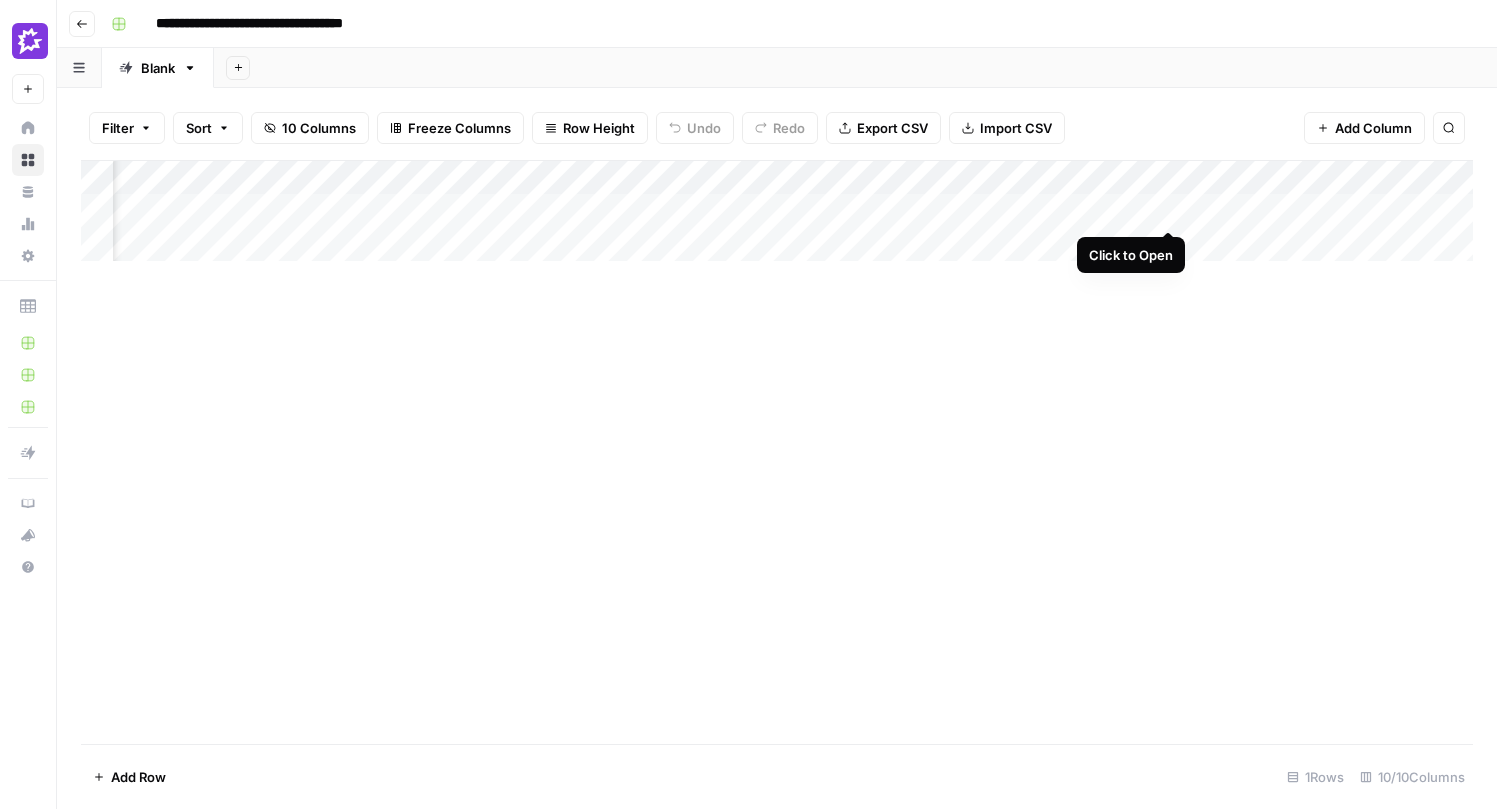 click on "Add Column" at bounding box center (777, 211) 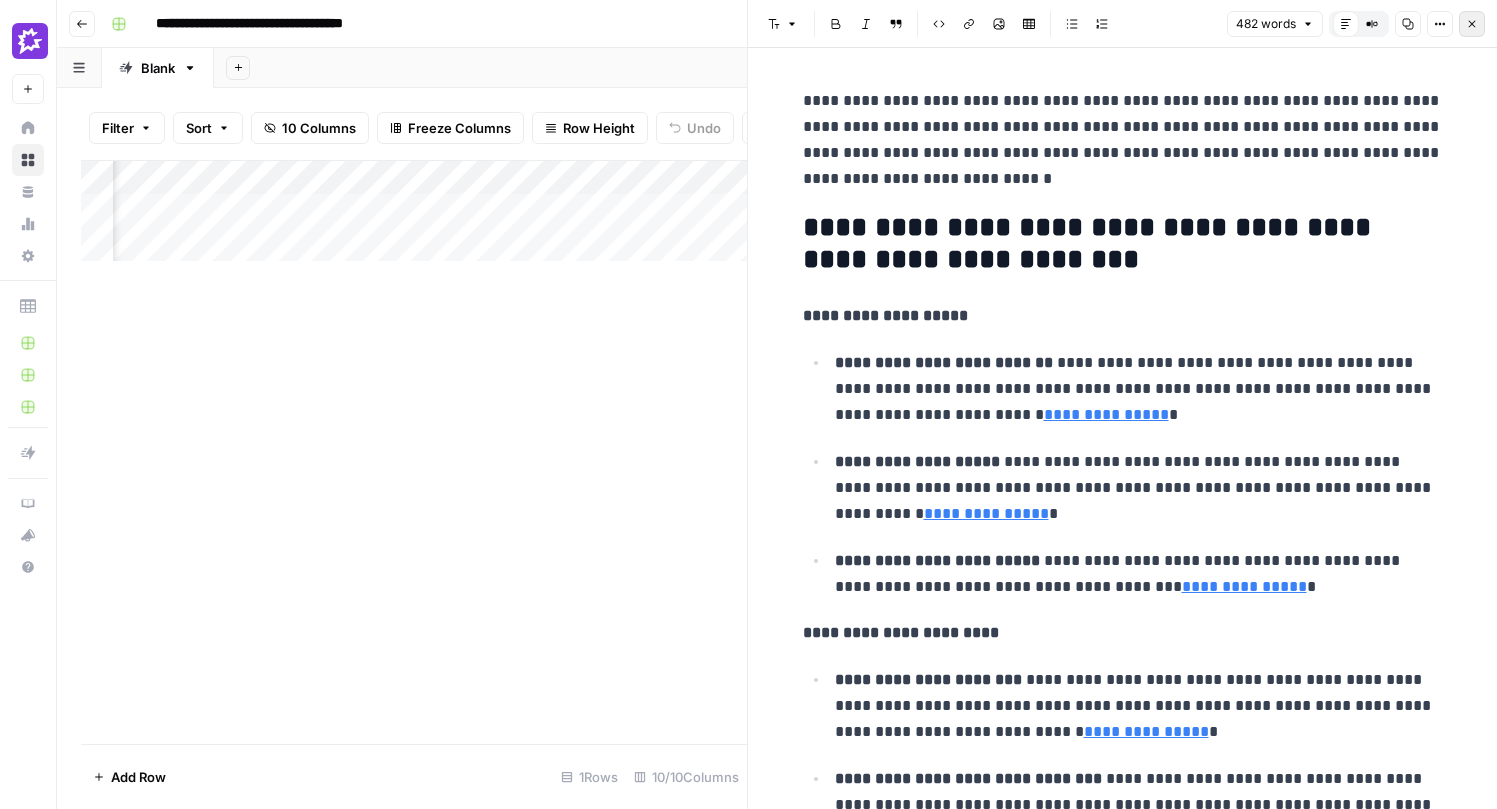 click on "Close" at bounding box center (1472, 24) 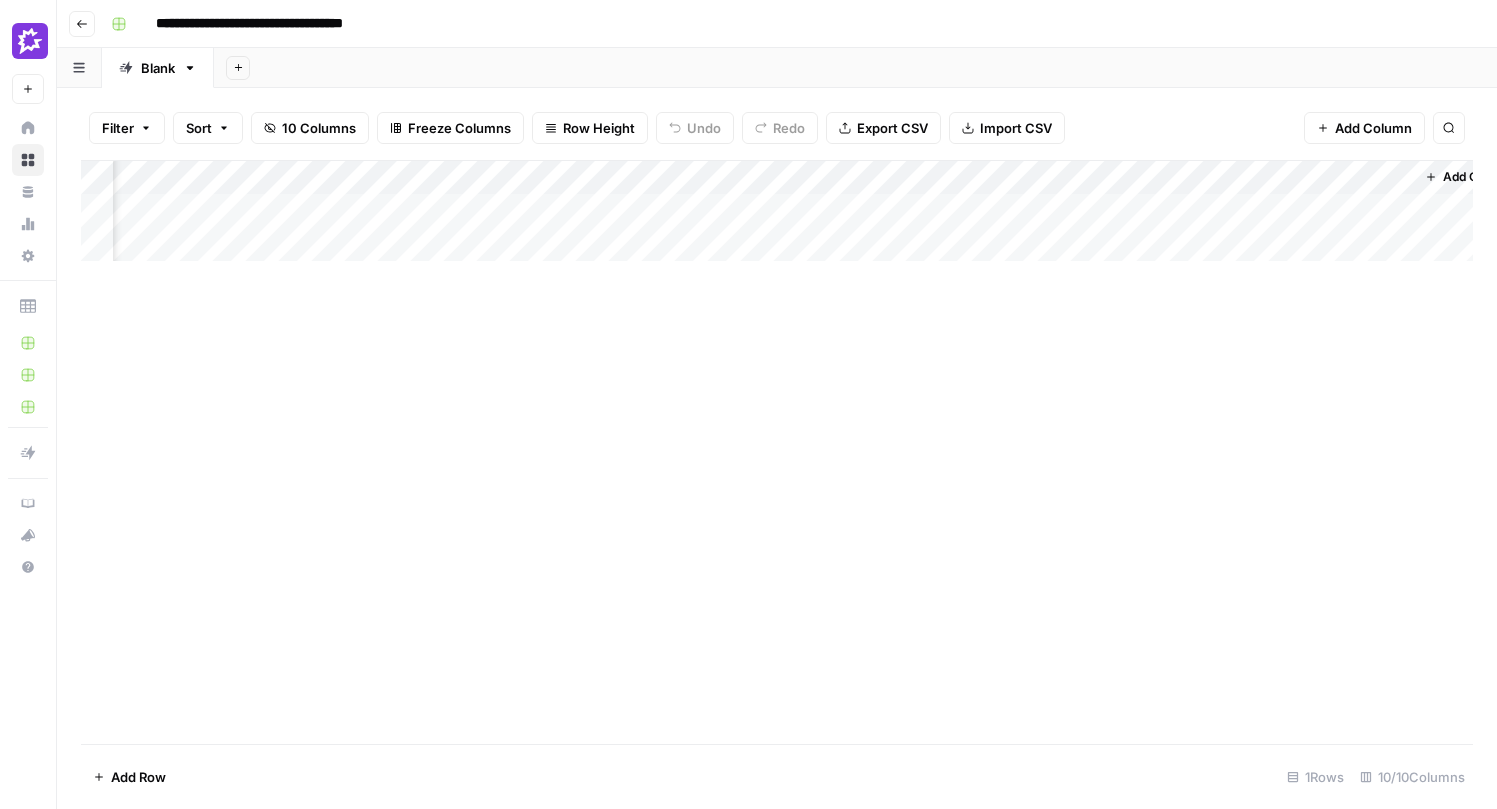 scroll, scrollTop: 0, scrollLeft: 552, axis: horizontal 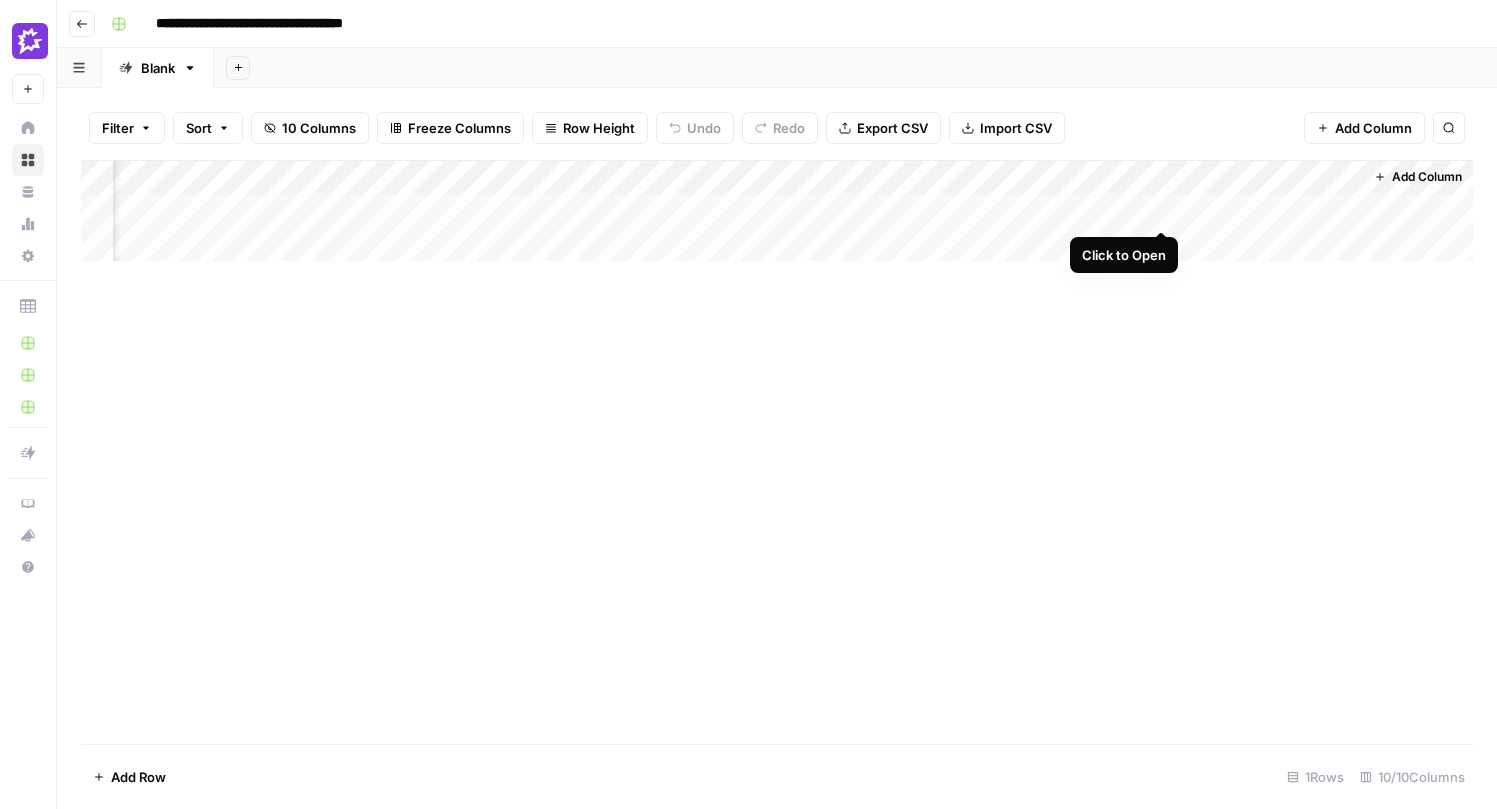 click on "Add Column" at bounding box center [777, 211] 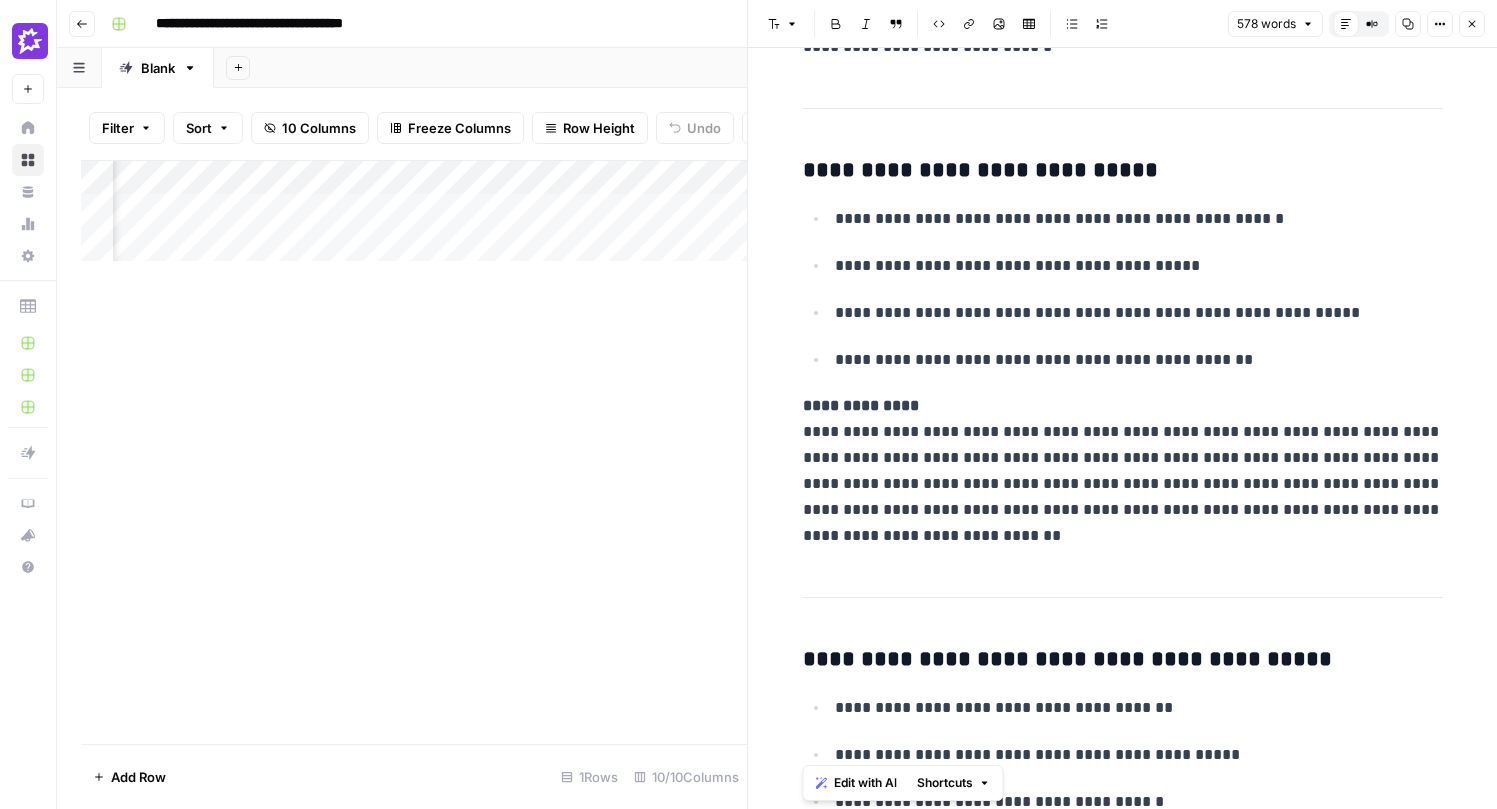scroll, scrollTop: 418, scrollLeft: 0, axis: vertical 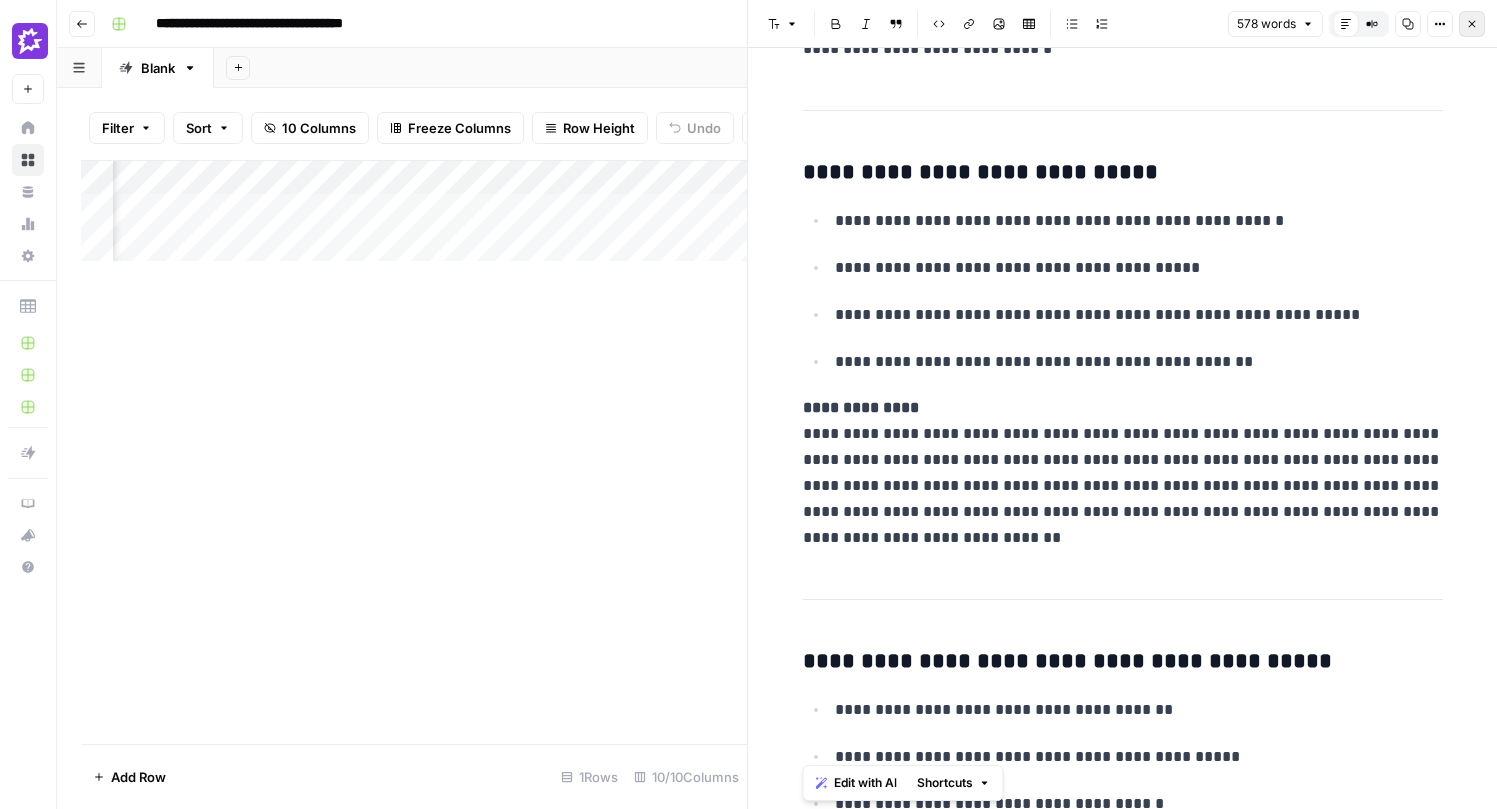 click 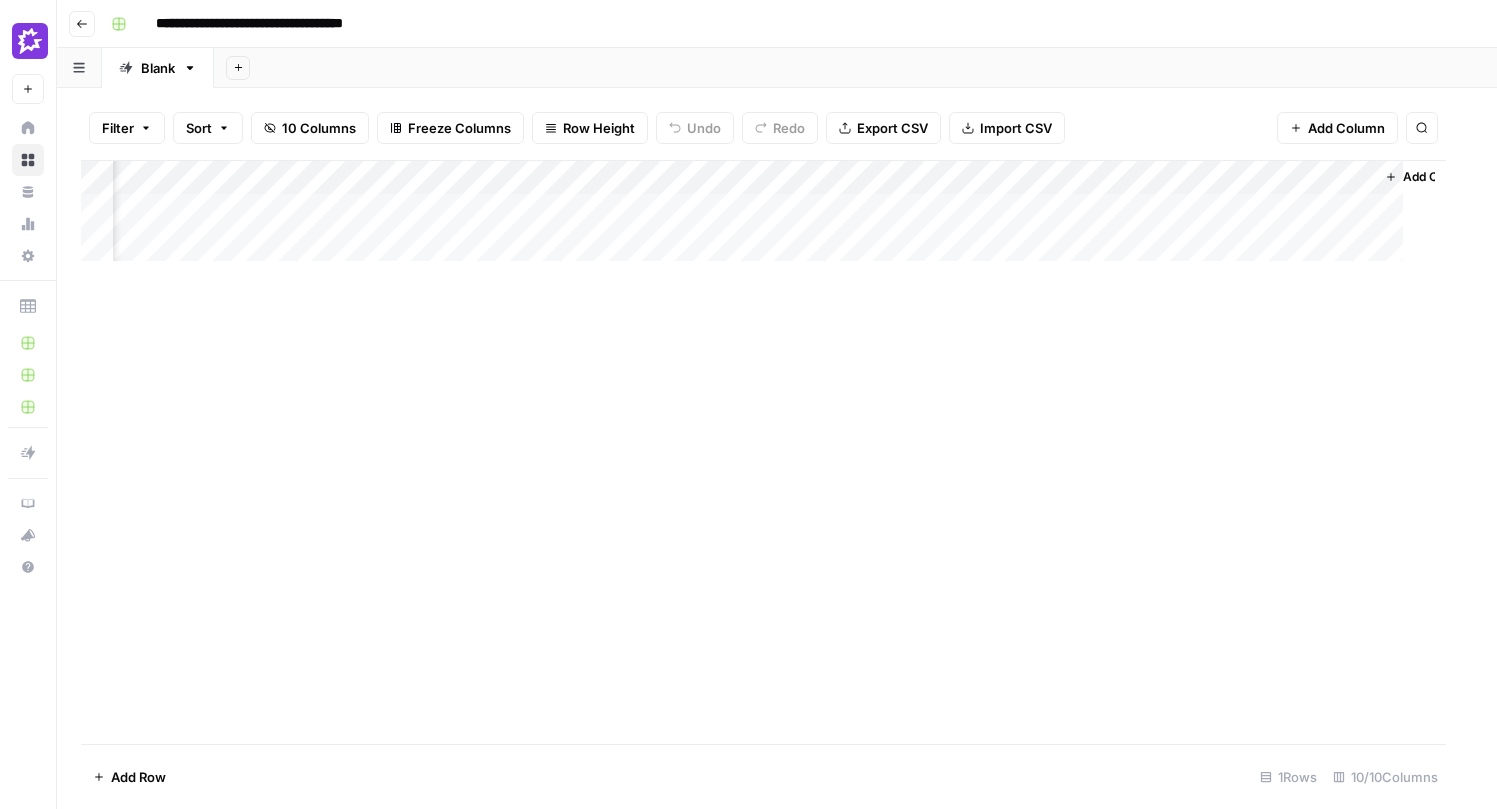 scroll, scrollTop: 0, scrollLeft: 528, axis: horizontal 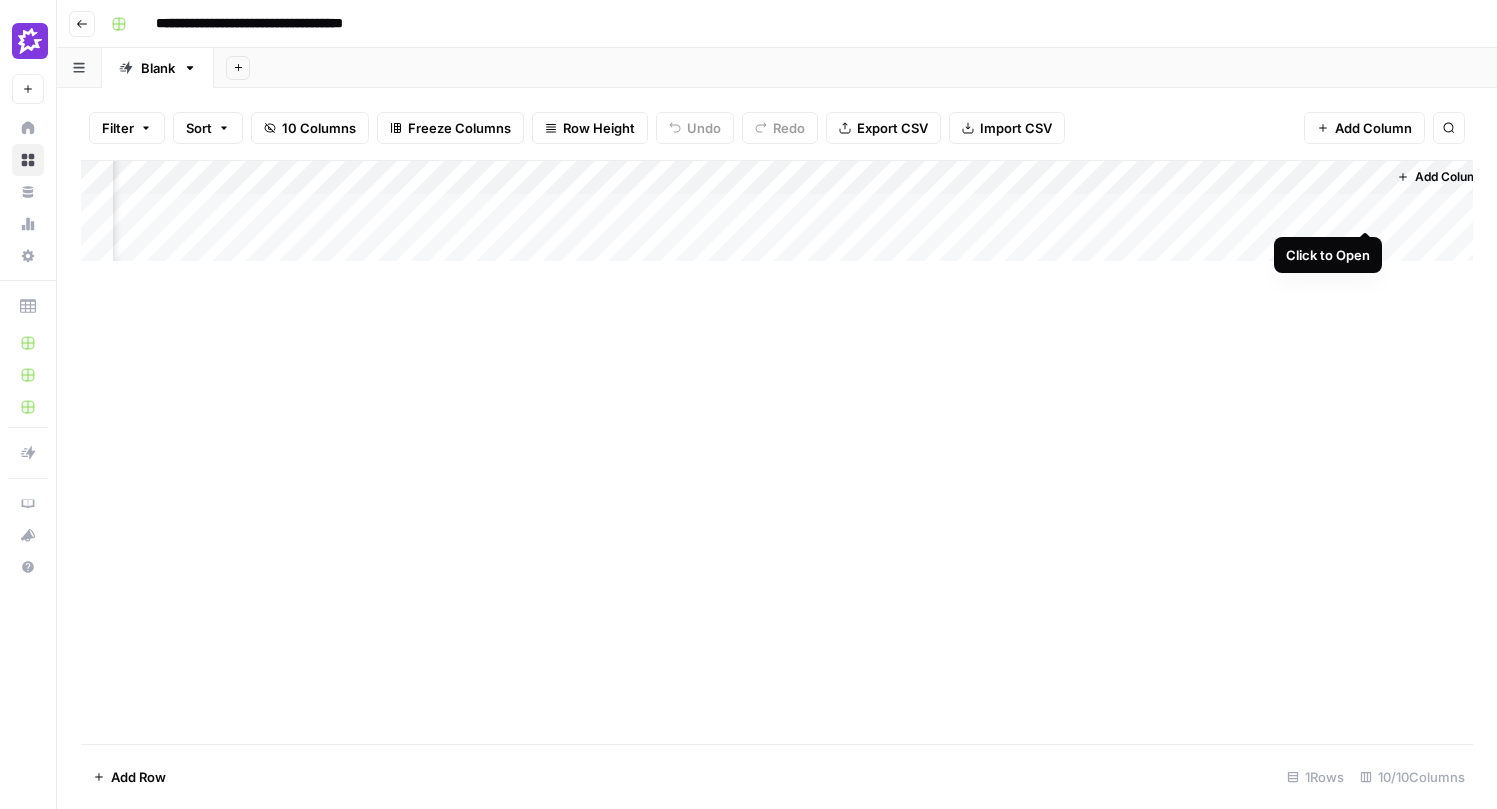 click on "Add Column" at bounding box center (777, 211) 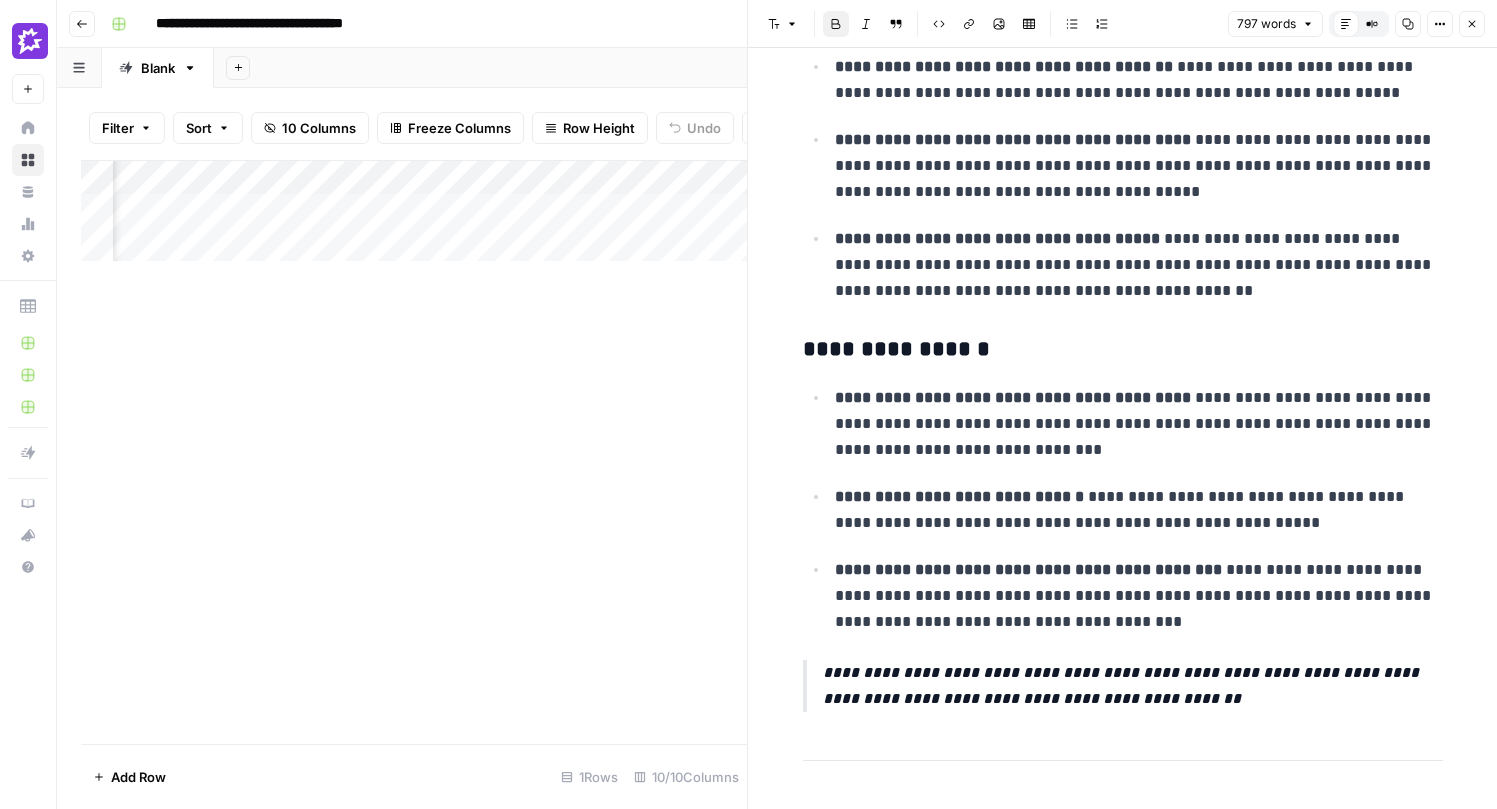 scroll, scrollTop: 1114, scrollLeft: 0, axis: vertical 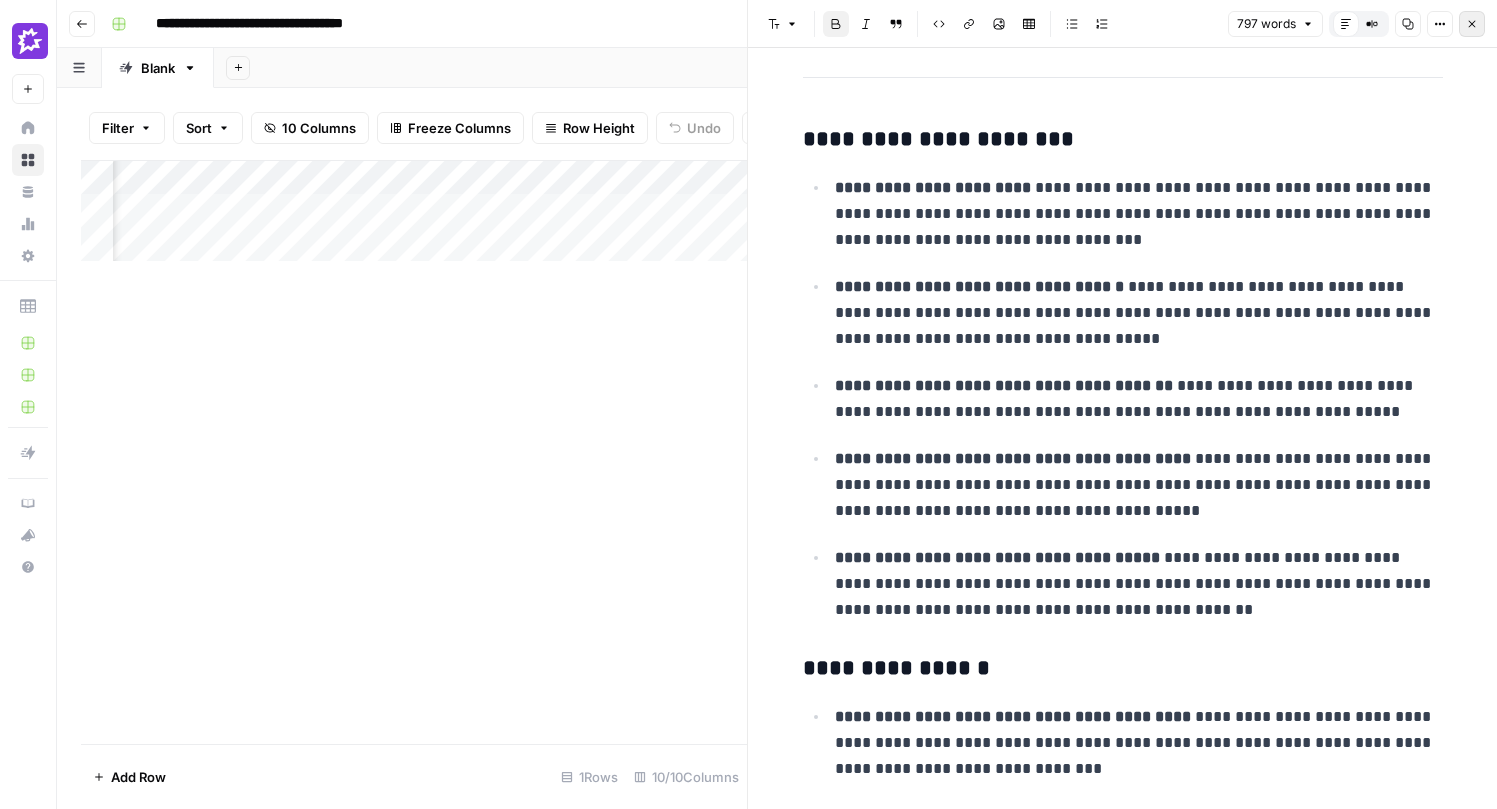 click on "Close" at bounding box center [1472, 24] 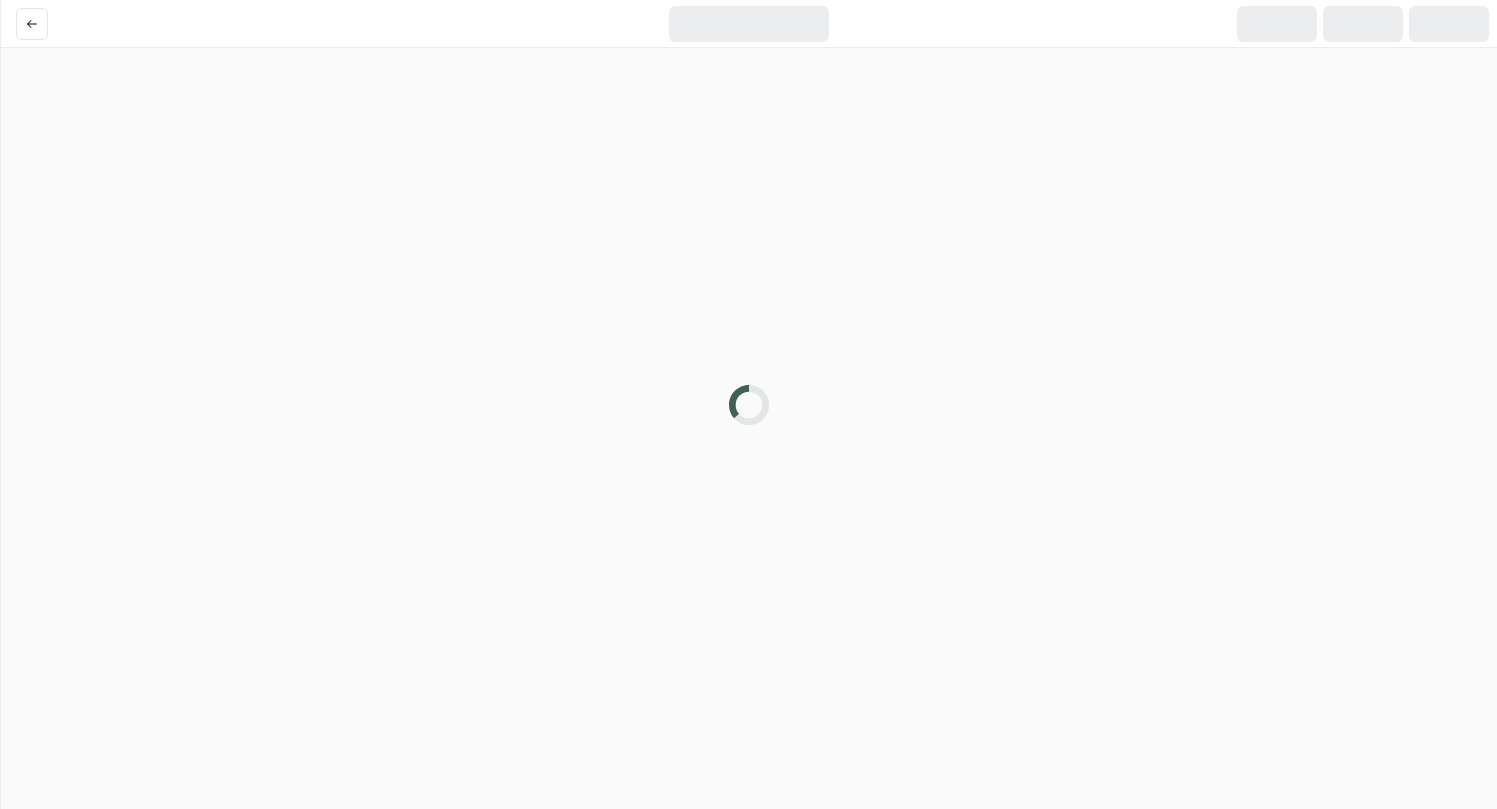 scroll, scrollTop: 0, scrollLeft: 0, axis: both 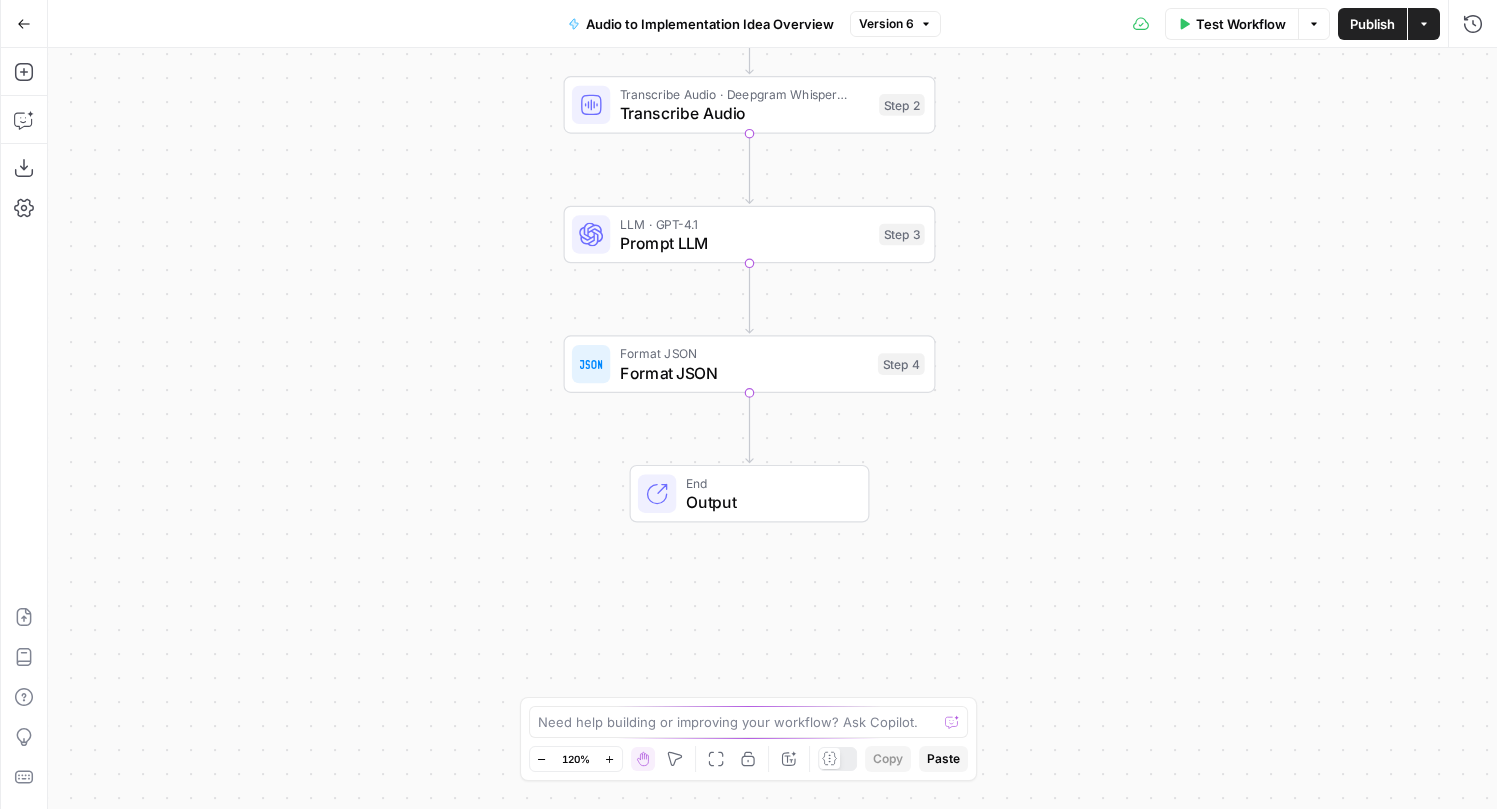 drag, startPoint x: 1078, startPoint y: 540, endPoint x: 1055, endPoint y: 346, distance: 195.35864 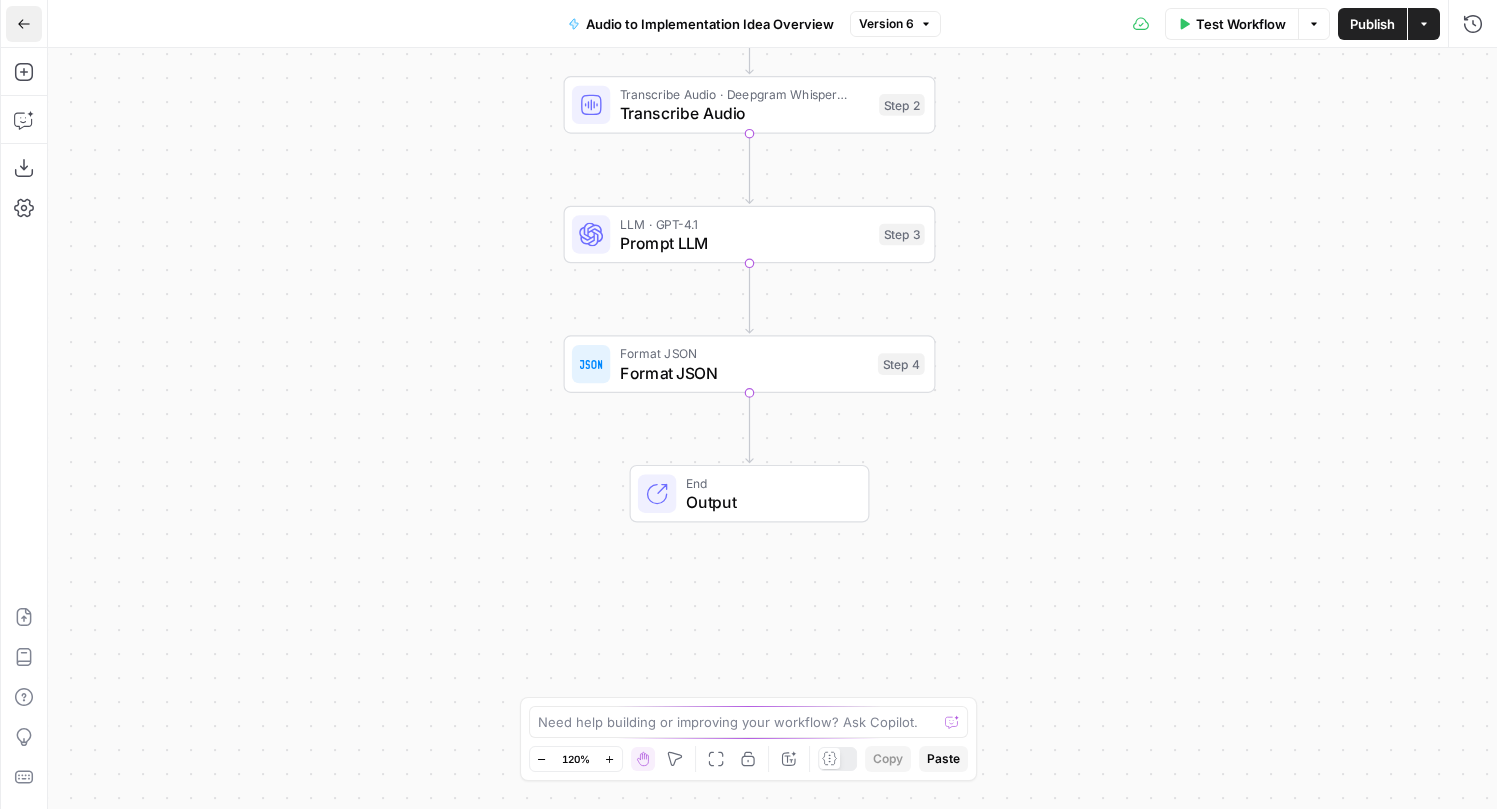 click 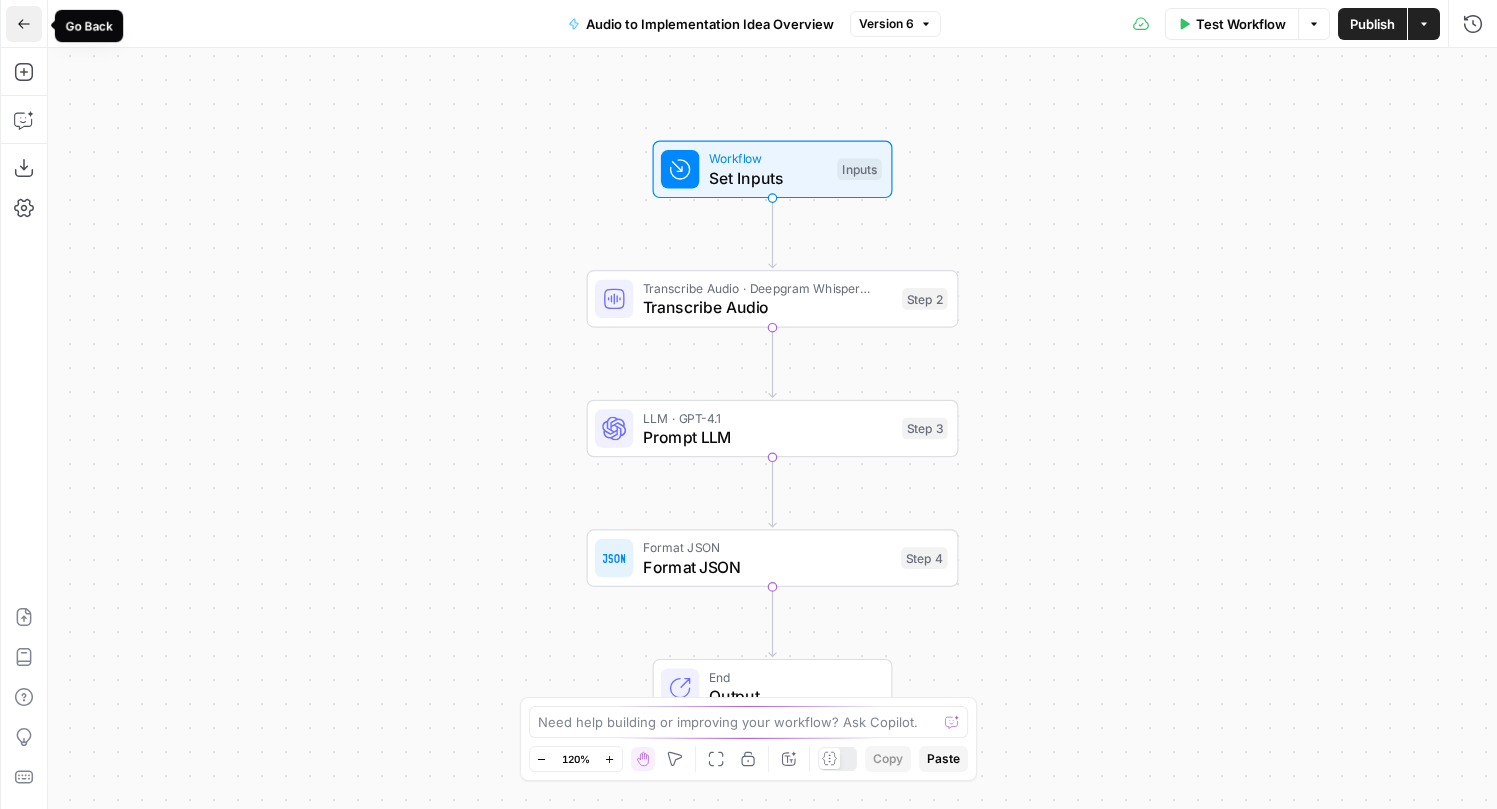 click 